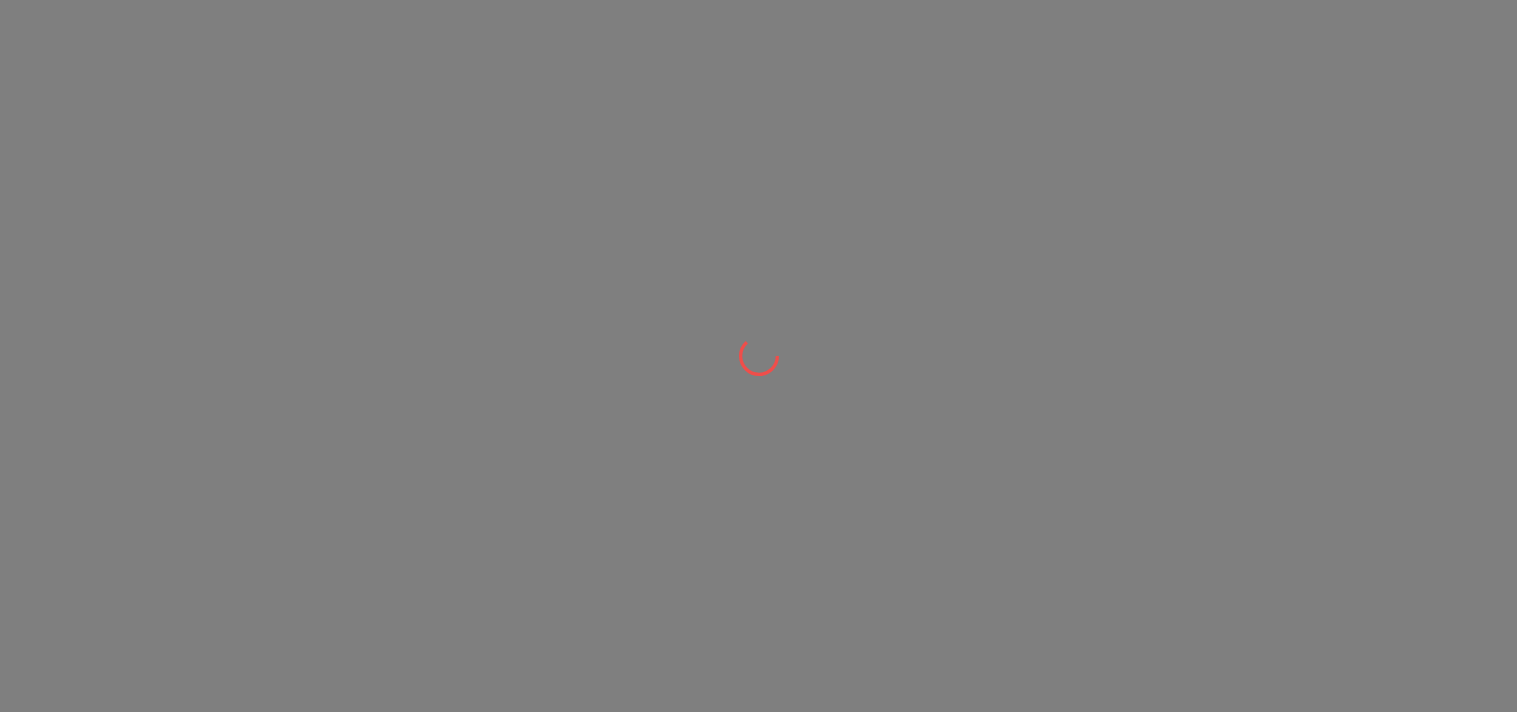 scroll, scrollTop: 0, scrollLeft: 0, axis: both 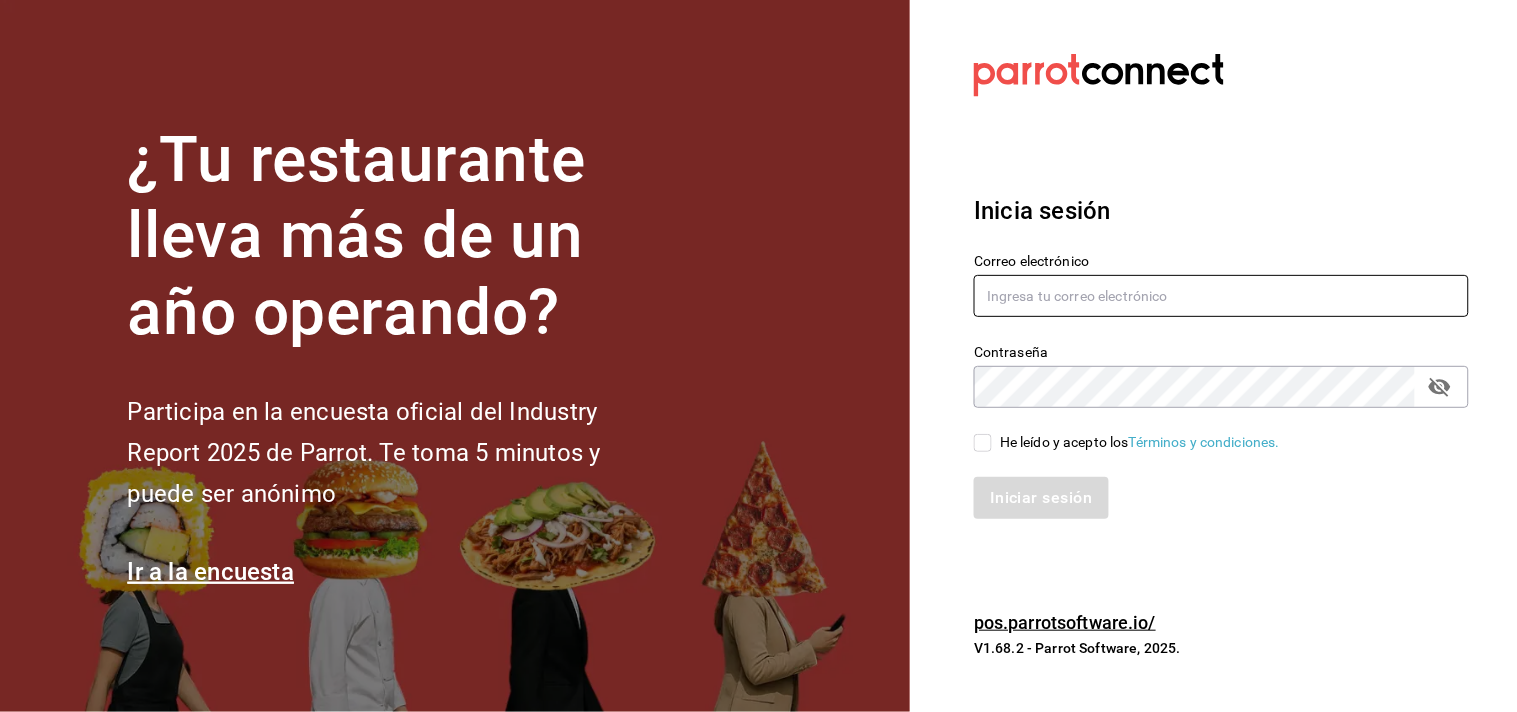 type on "cuerno.cdmx@[EMAIL]" 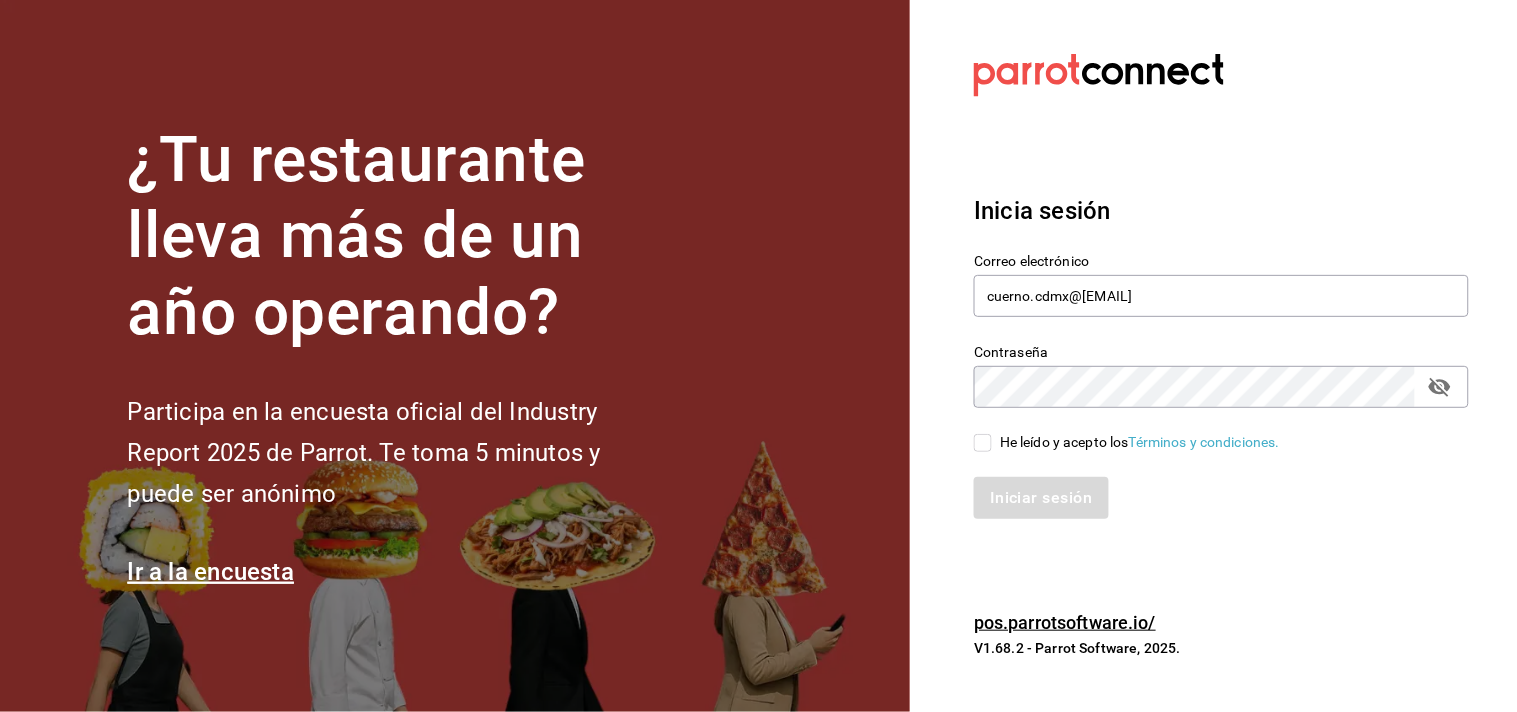 click on "He leído y acepto los  Términos y condiciones." at bounding box center [983, 443] 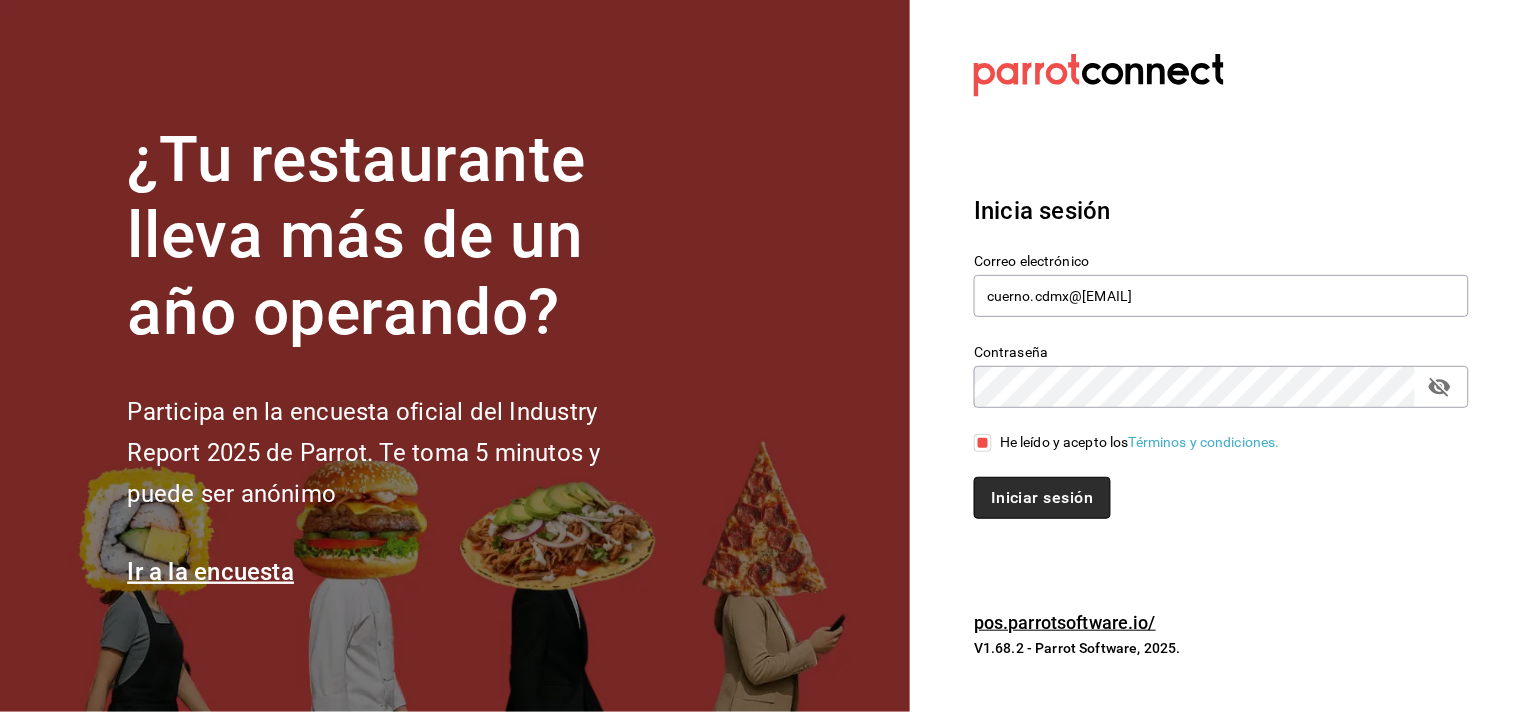 click on "Iniciar sesión" at bounding box center (1042, 498) 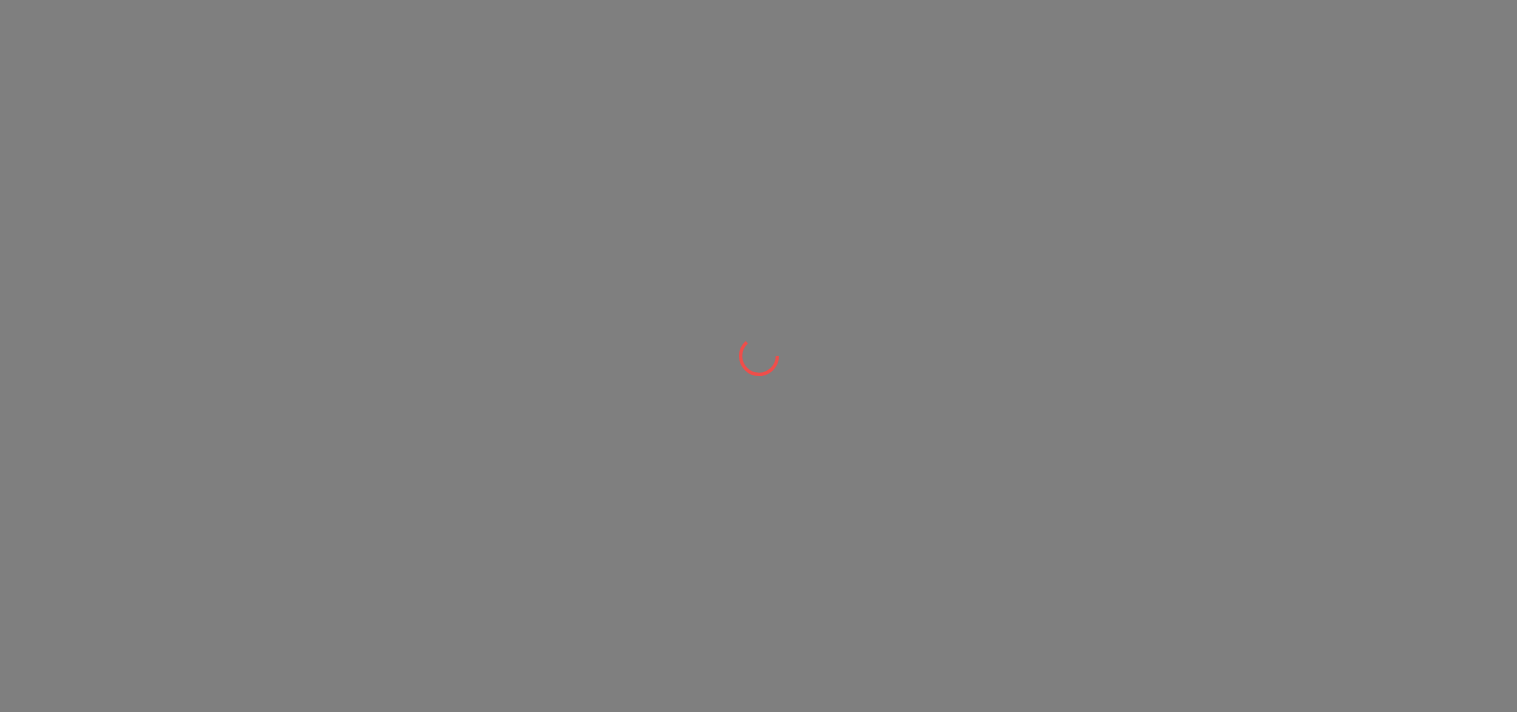 scroll, scrollTop: 0, scrollLeft: 0, axis: both 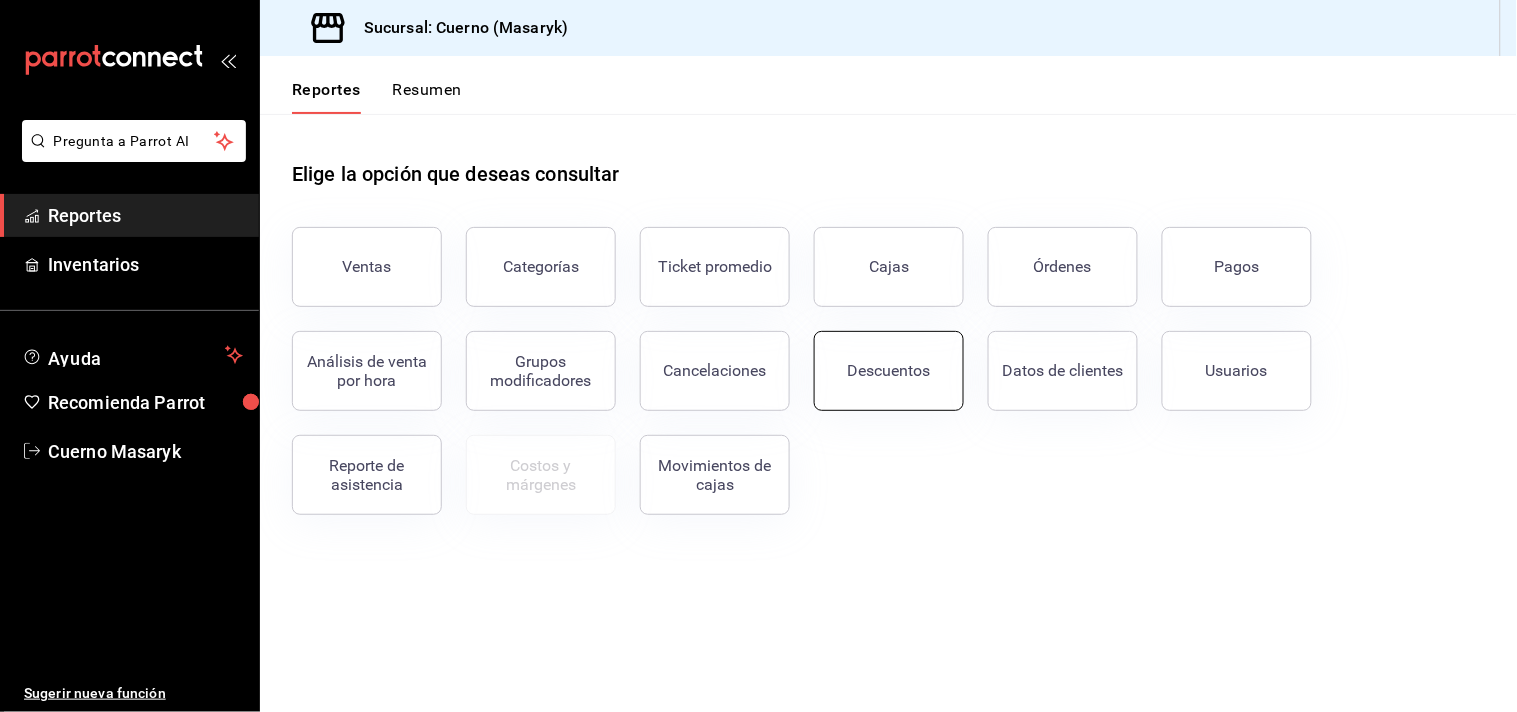 click on "Descuentos" at bounding box center [889, 370] 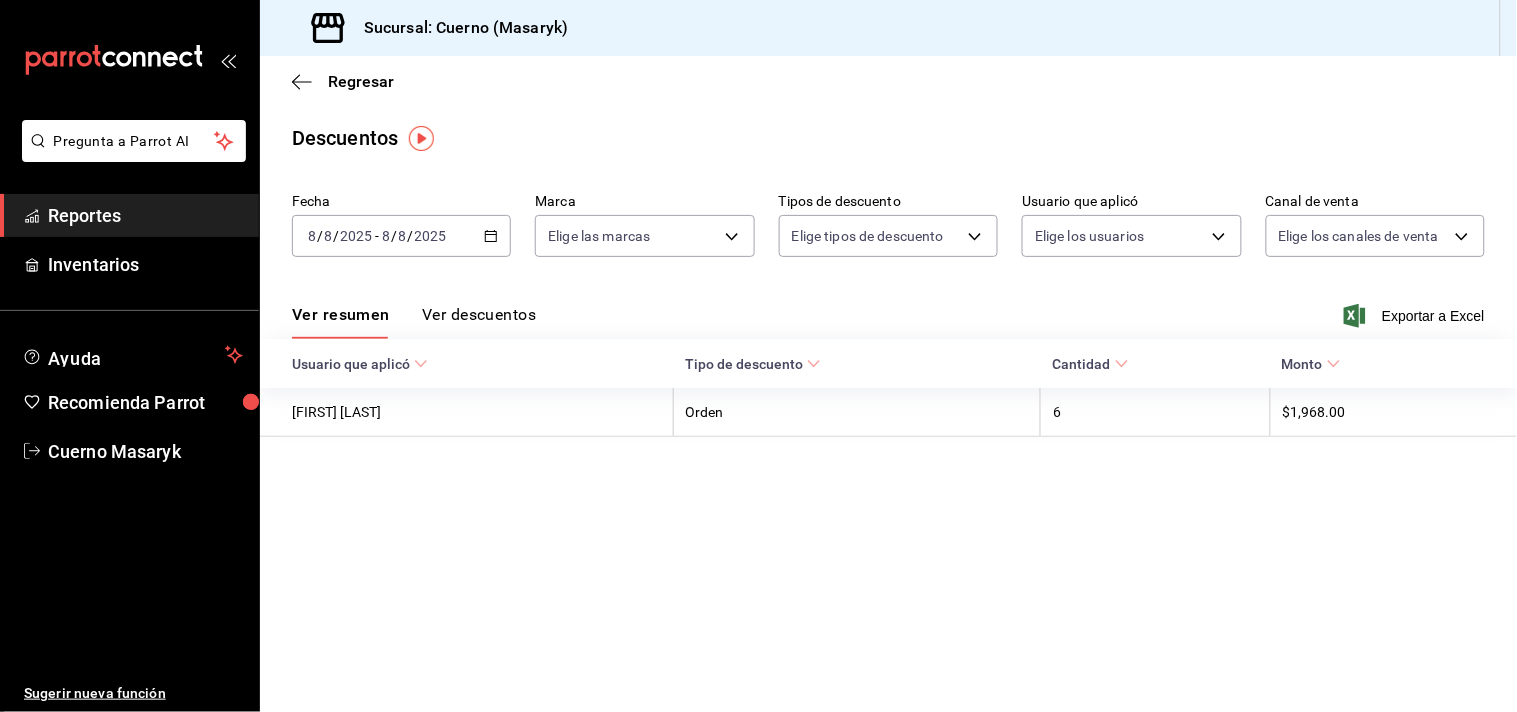 click on "2025" at bounding box center [431, 236] 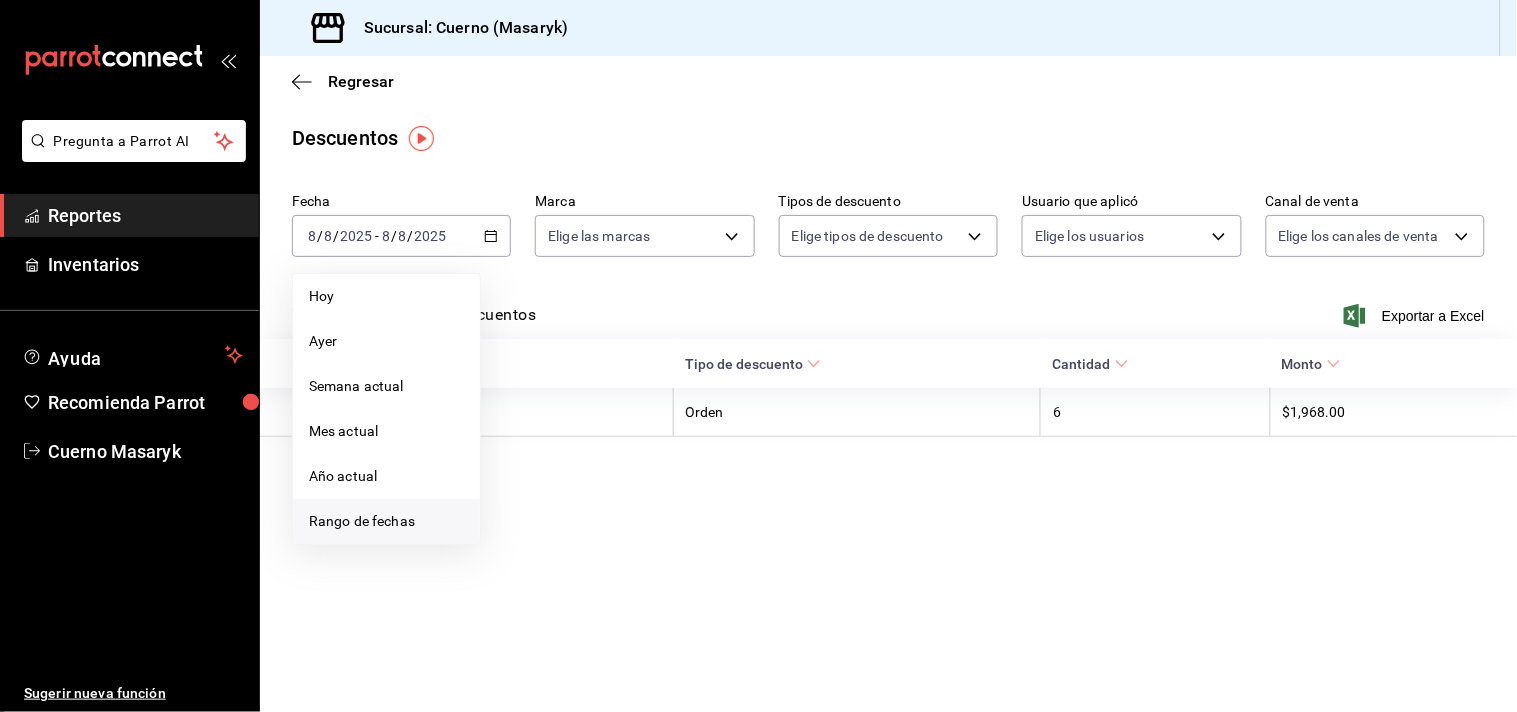 click on "Rango de fechas" at bounding box center [386, 521] 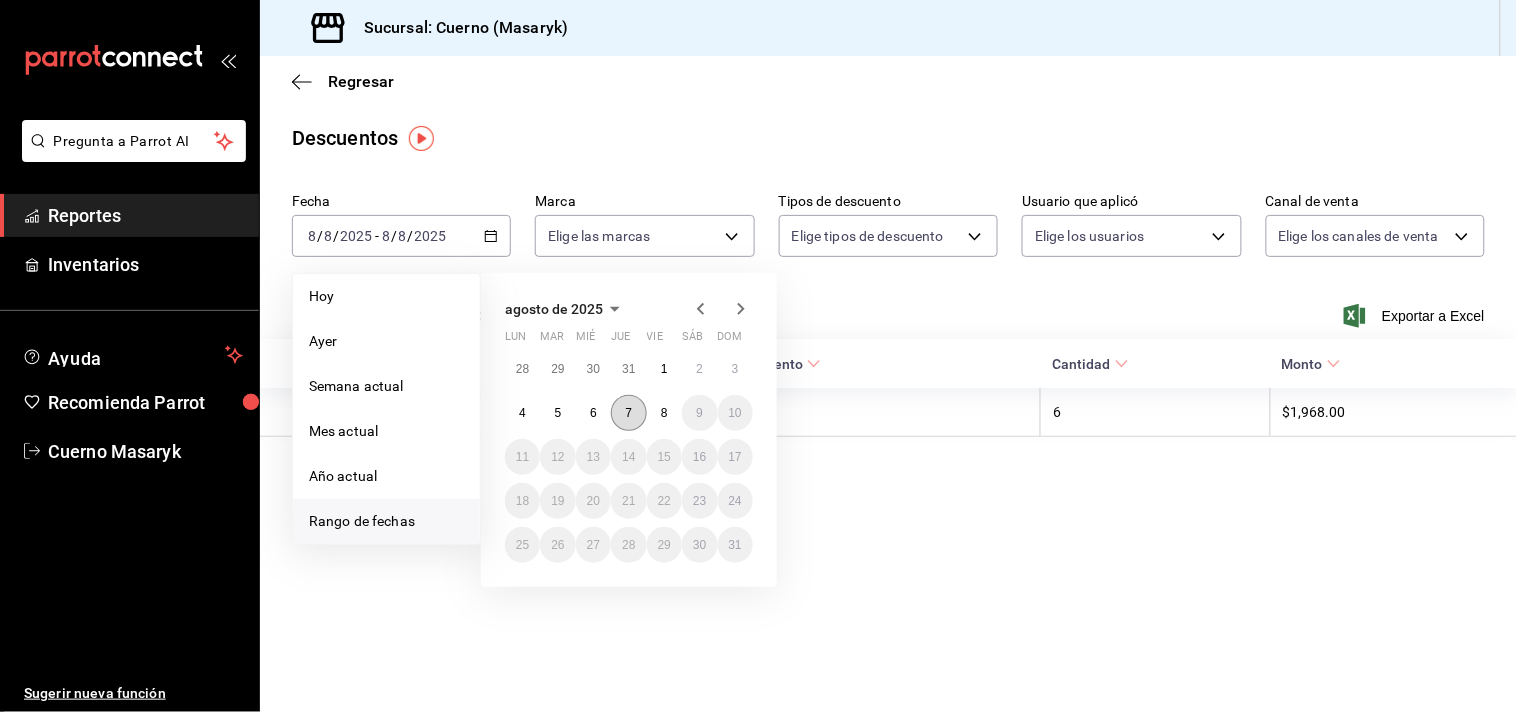 click on "7" at bounding box center (629, 413) 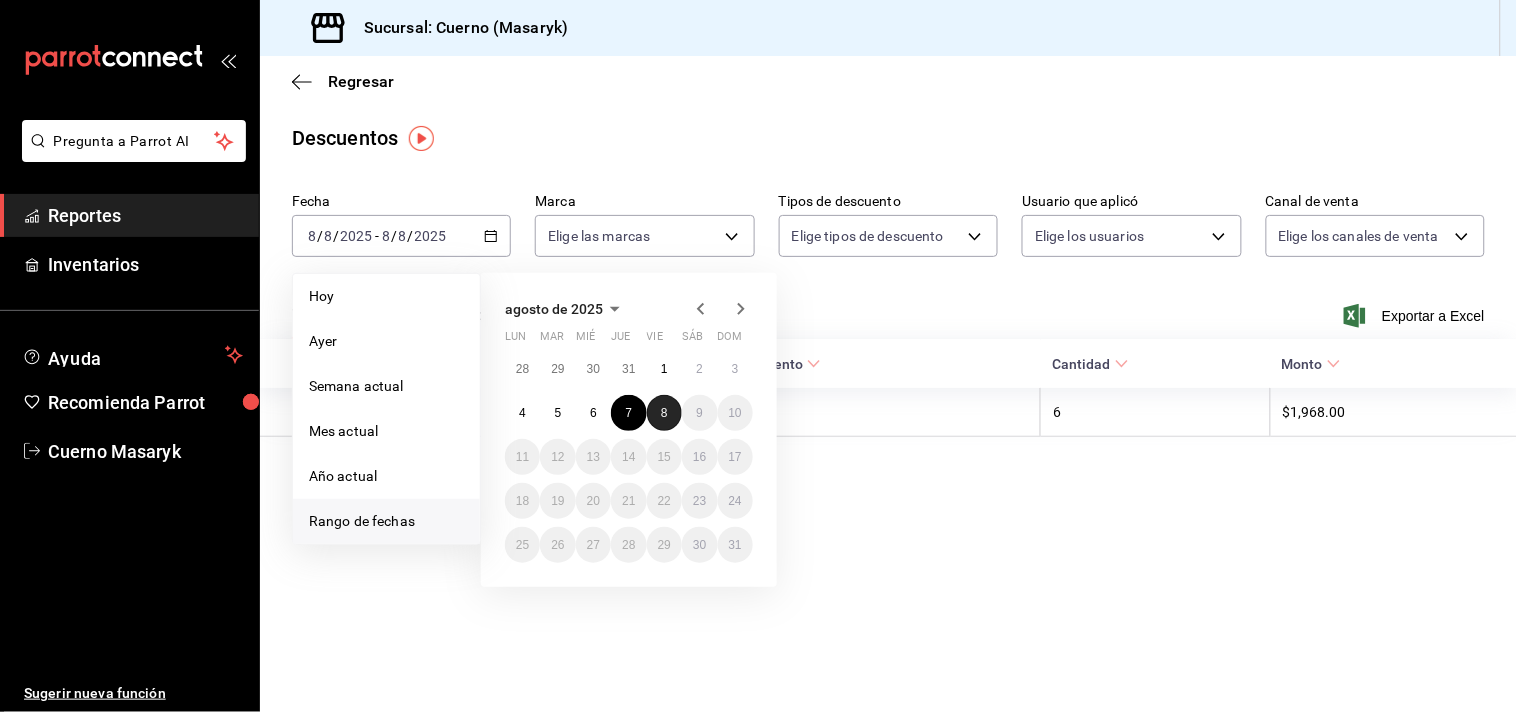 click on "8" at bounding box center (664, 413) 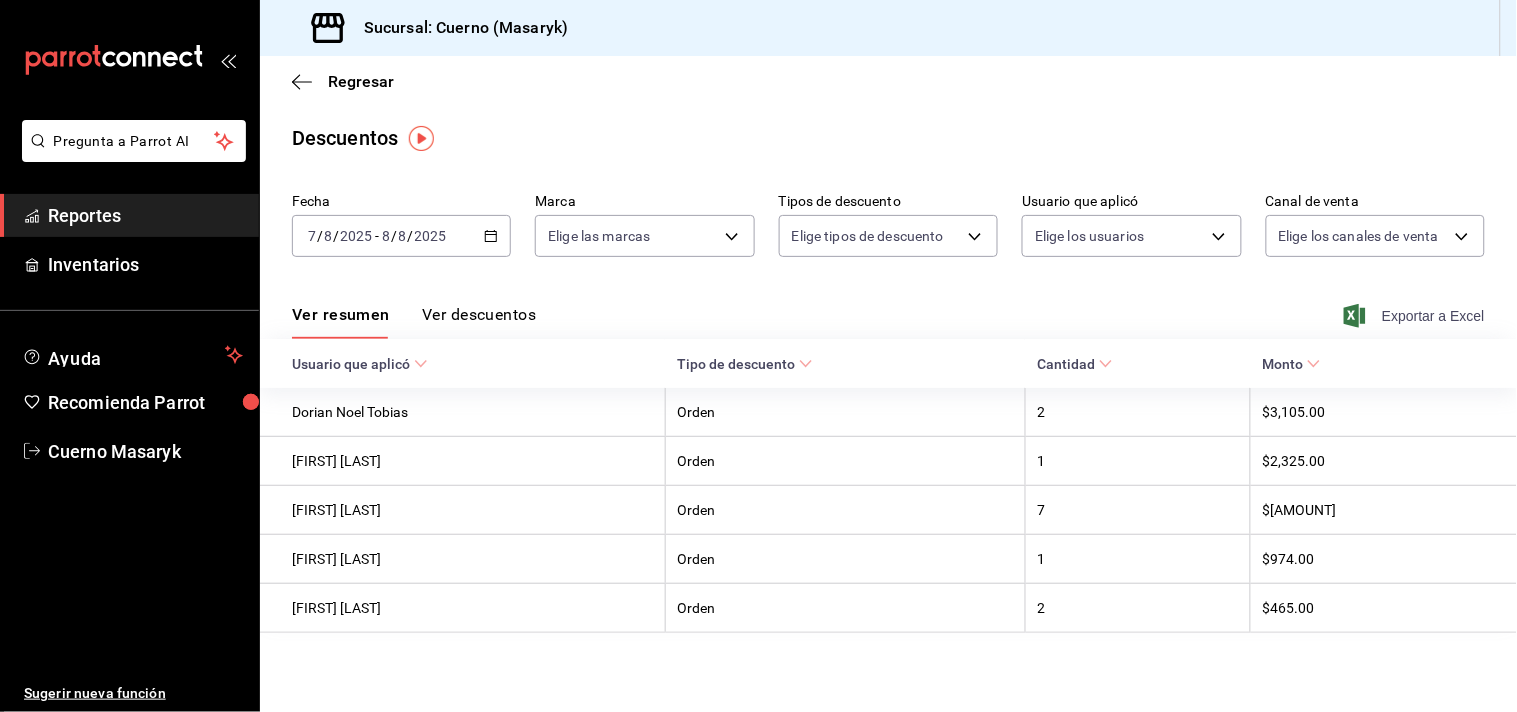 click on "Exportar a Excel" at bounding box center [1416, 316] 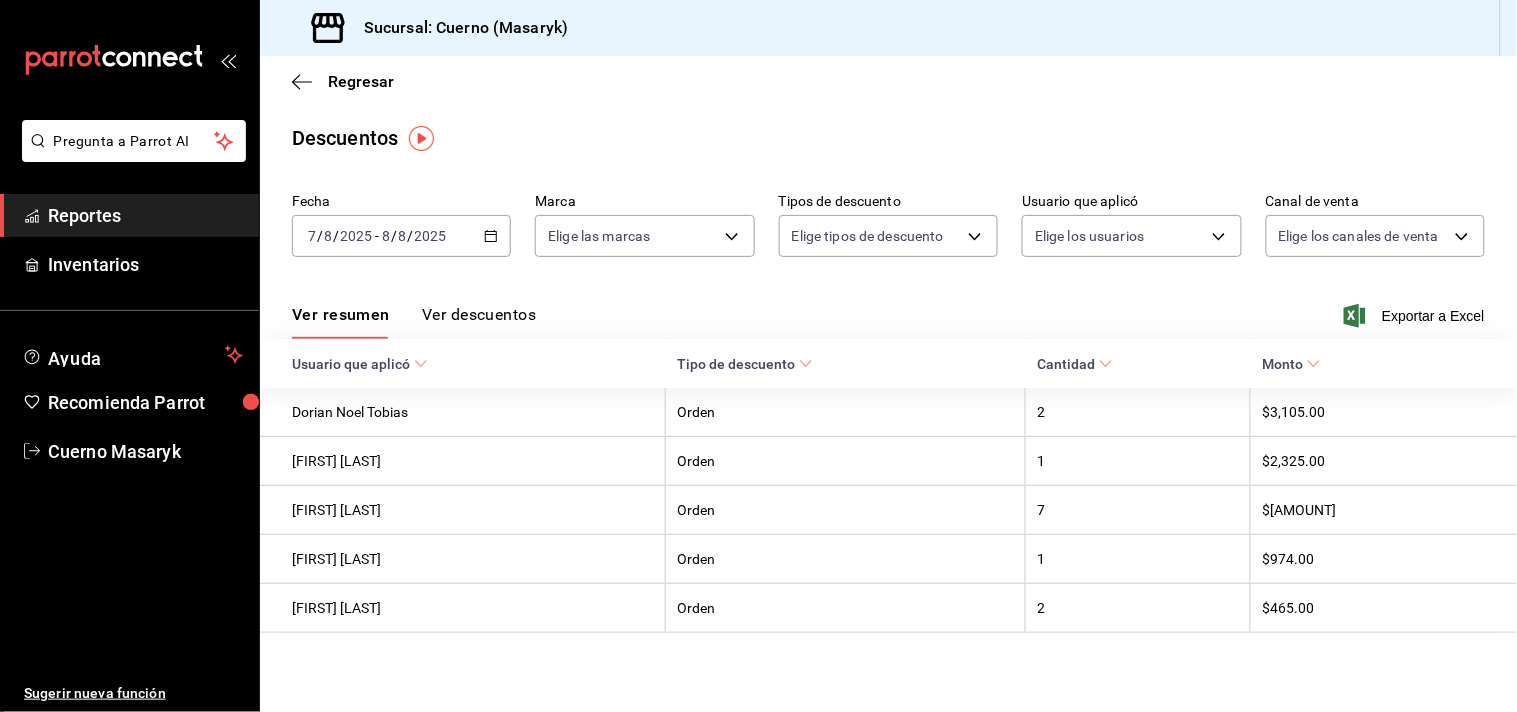 click on "[DATE] [DATE] - [DATE] [DATE]" at bounding box center [401, 236] 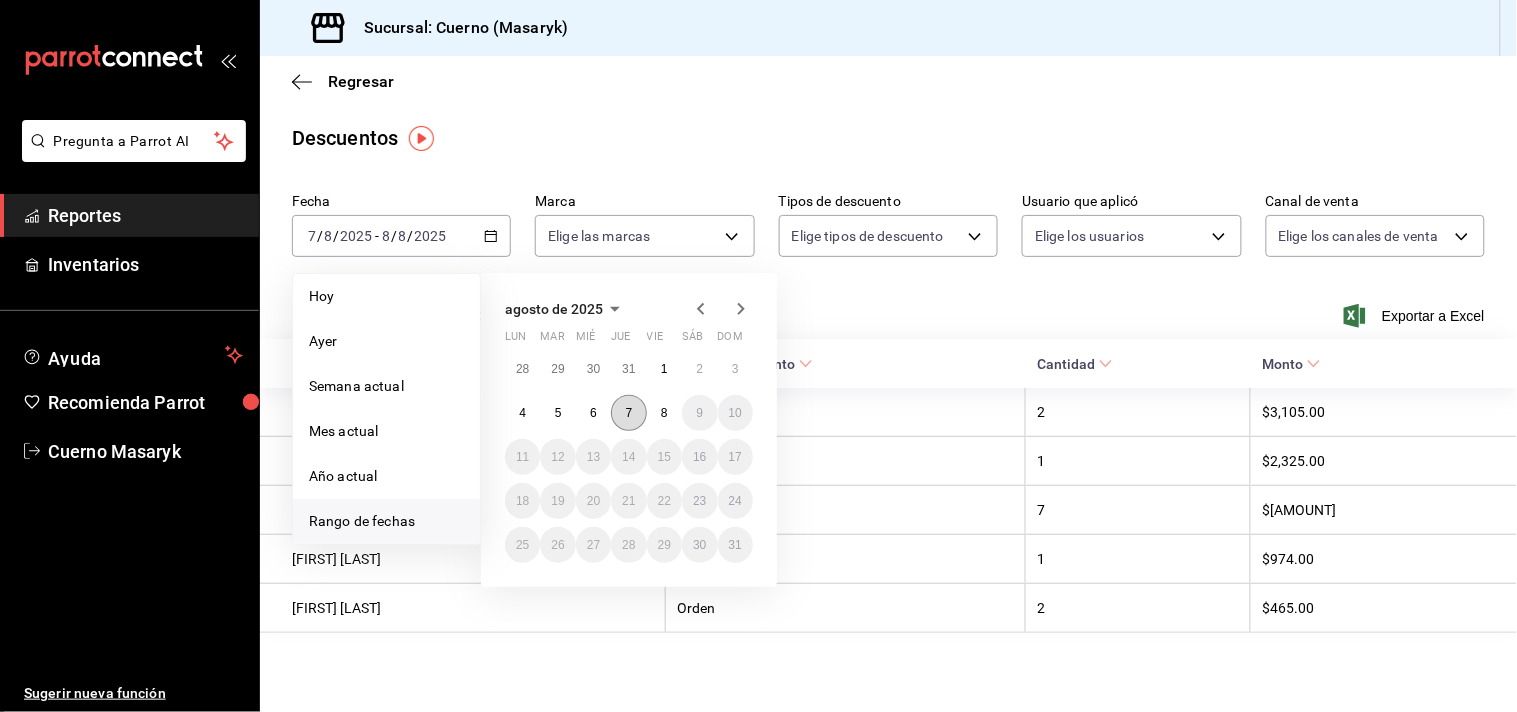 click on "7" at bounding box center [628, 413] 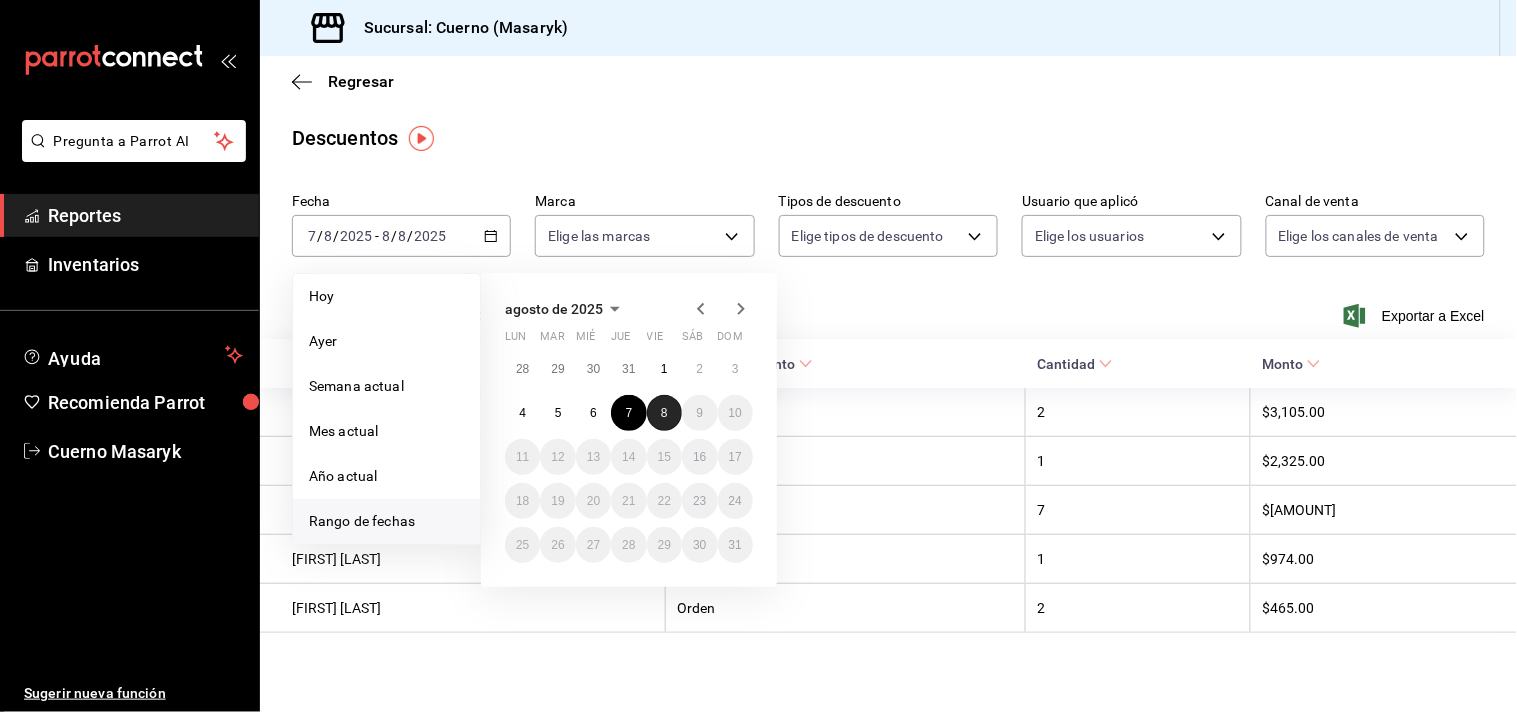 click on "8" at bounding box center (664, 413) 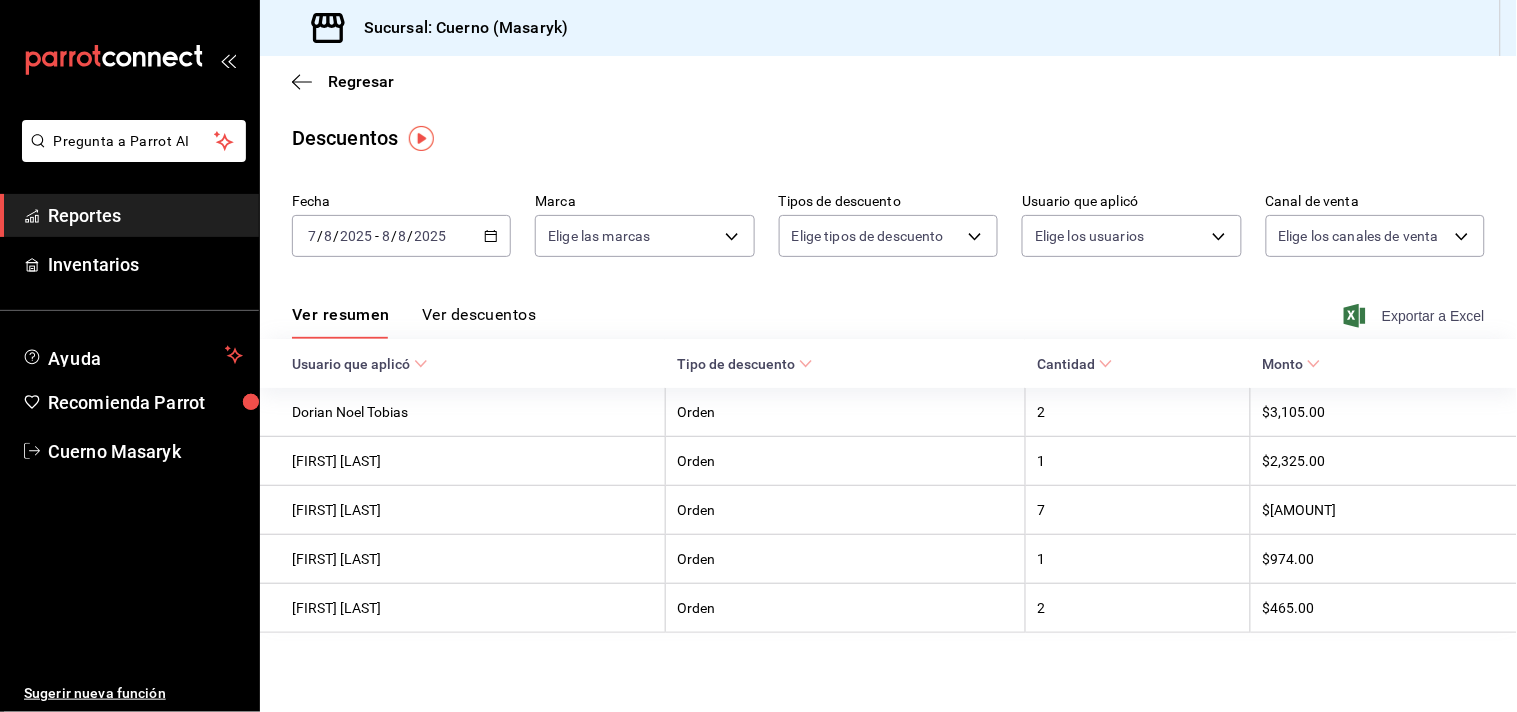 click on "Exportar a Excel" at bounding box center [1416, 316] 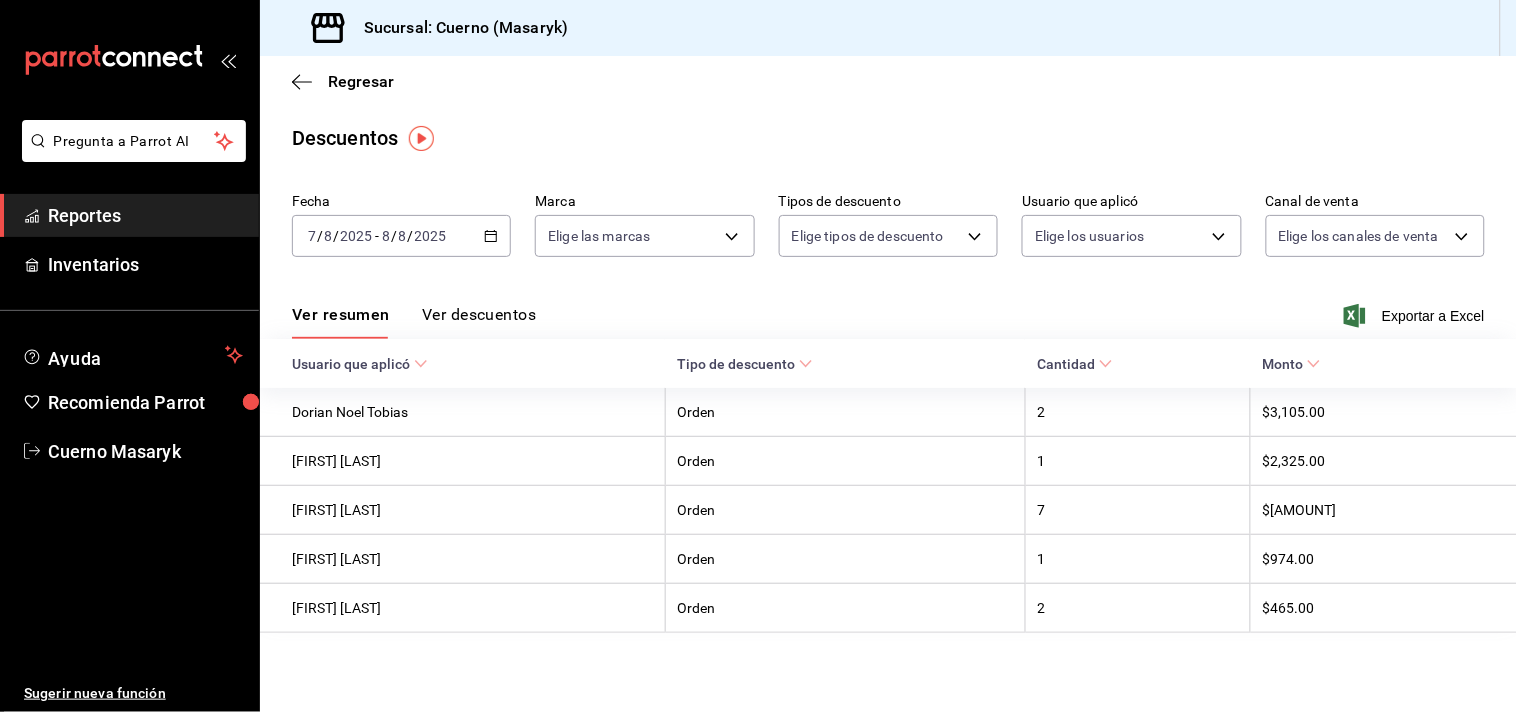 click on "2025" at bounding box center (356, 236) 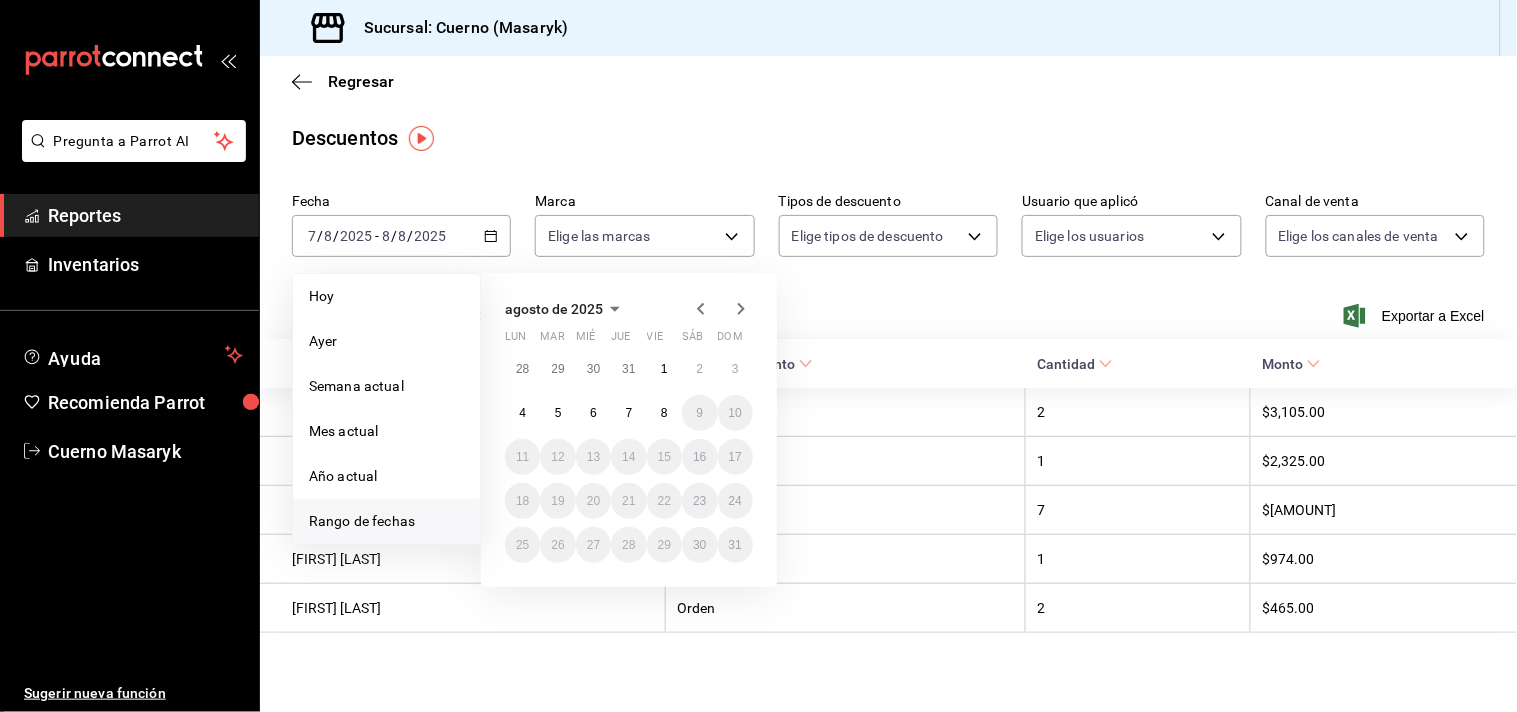 click on "Rango de fechas" at bounding box center (386, 521) 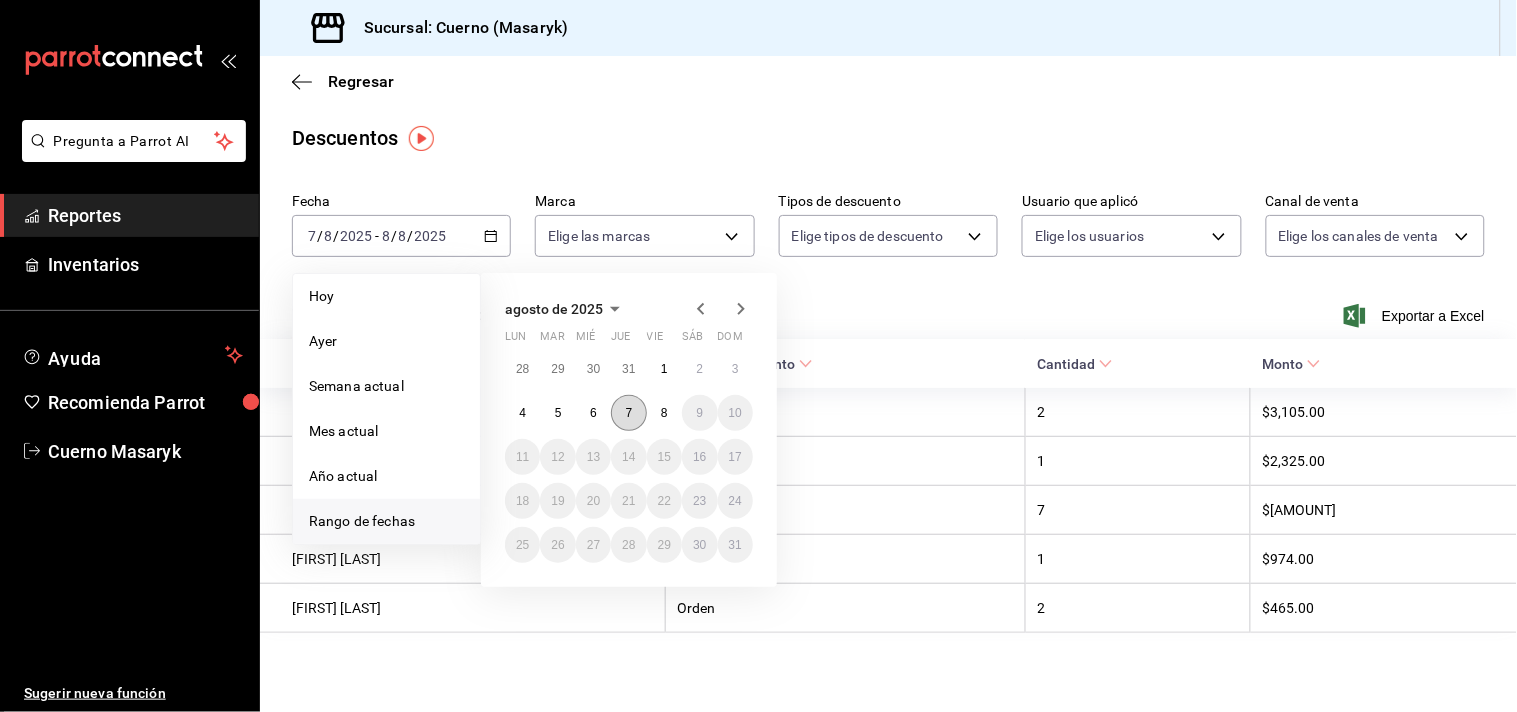 click on "7" at bounding box center (628, 413) 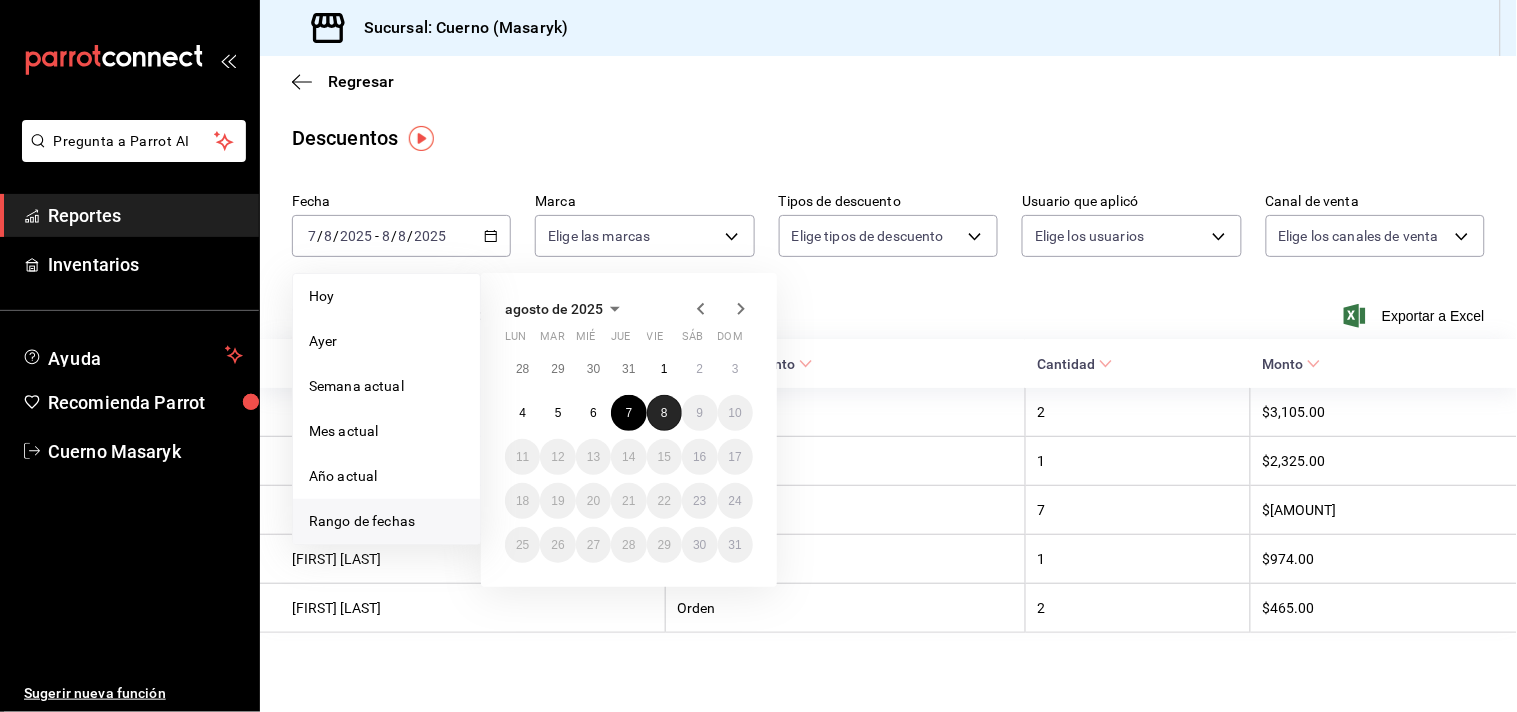 click on "8" at bounding box center [664, 413] 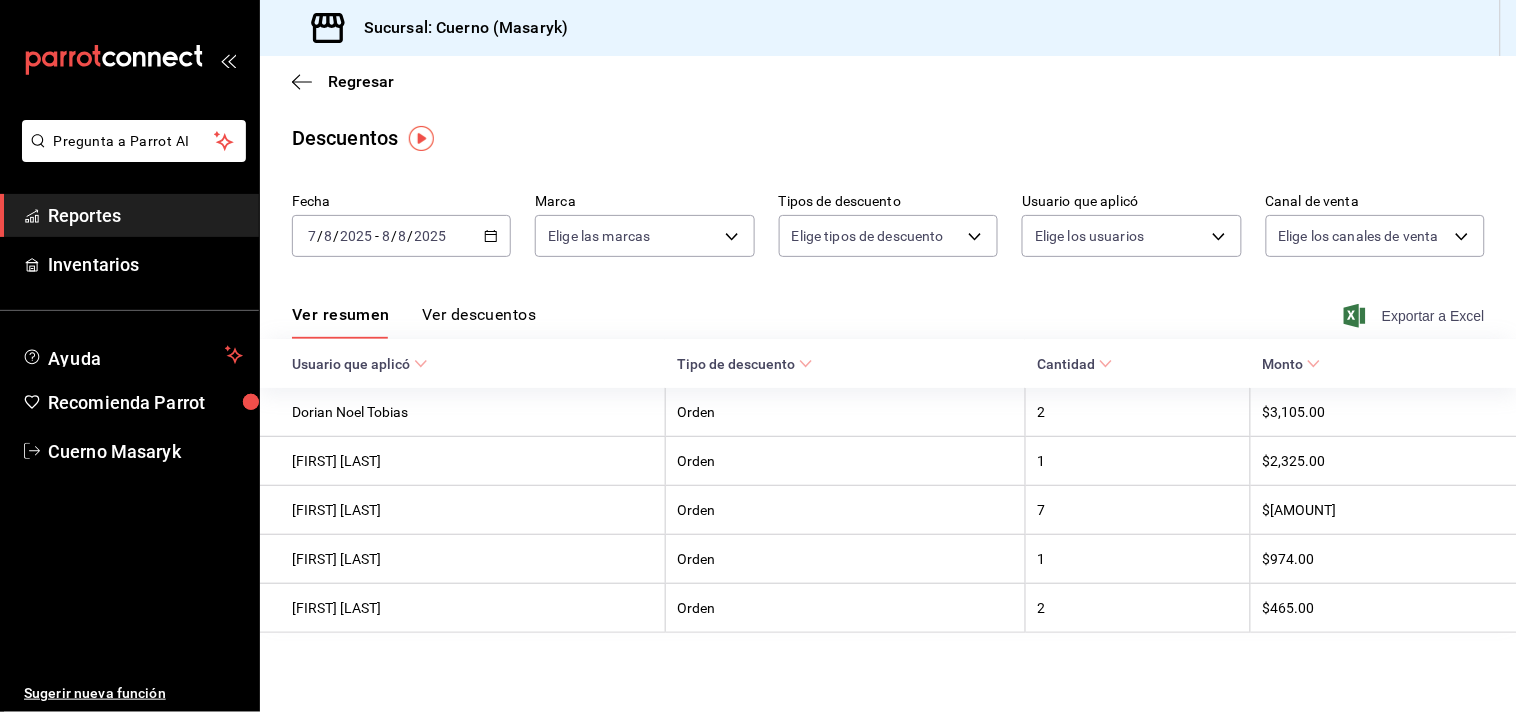 click on "Exportar a Excel" at bounding box center [1416, 316] 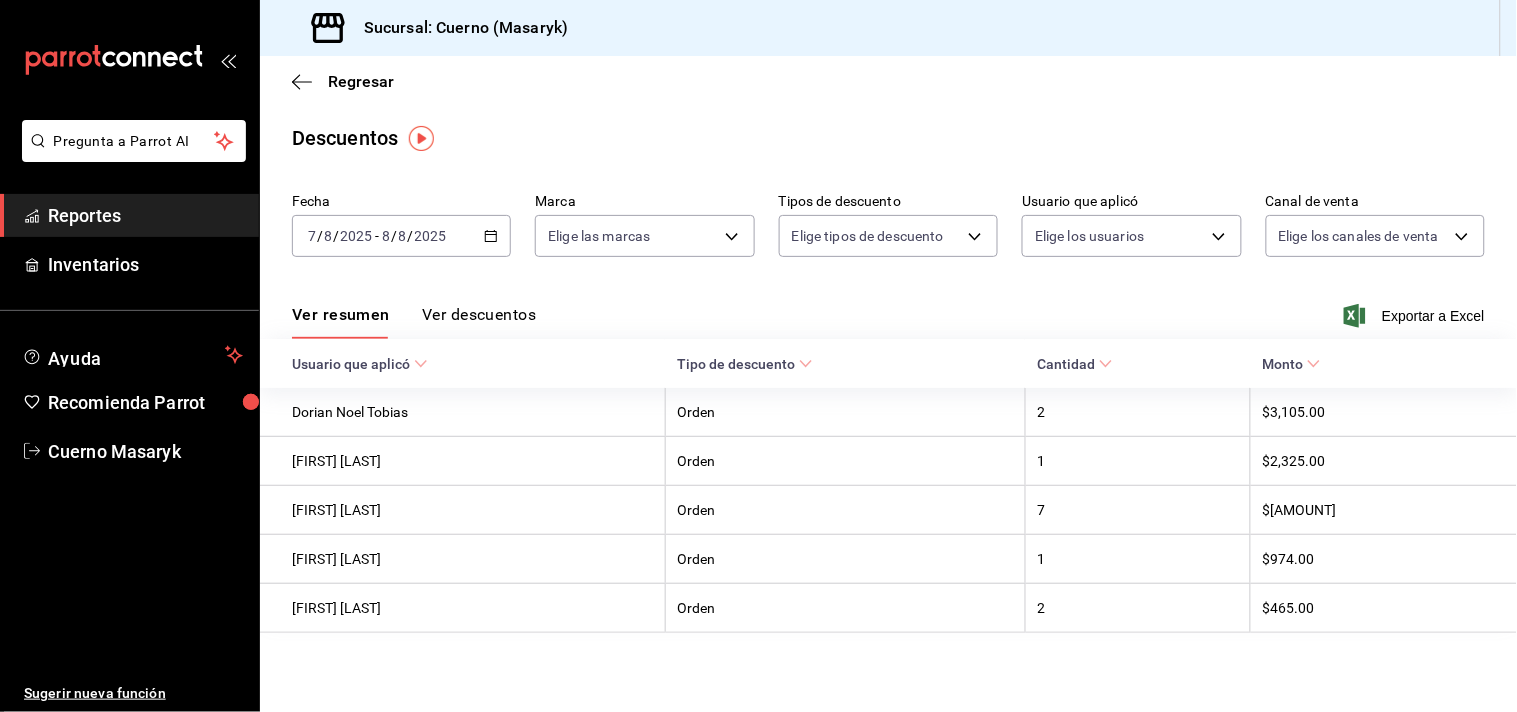 click on "Regresar" at bounding box center [888, 81] 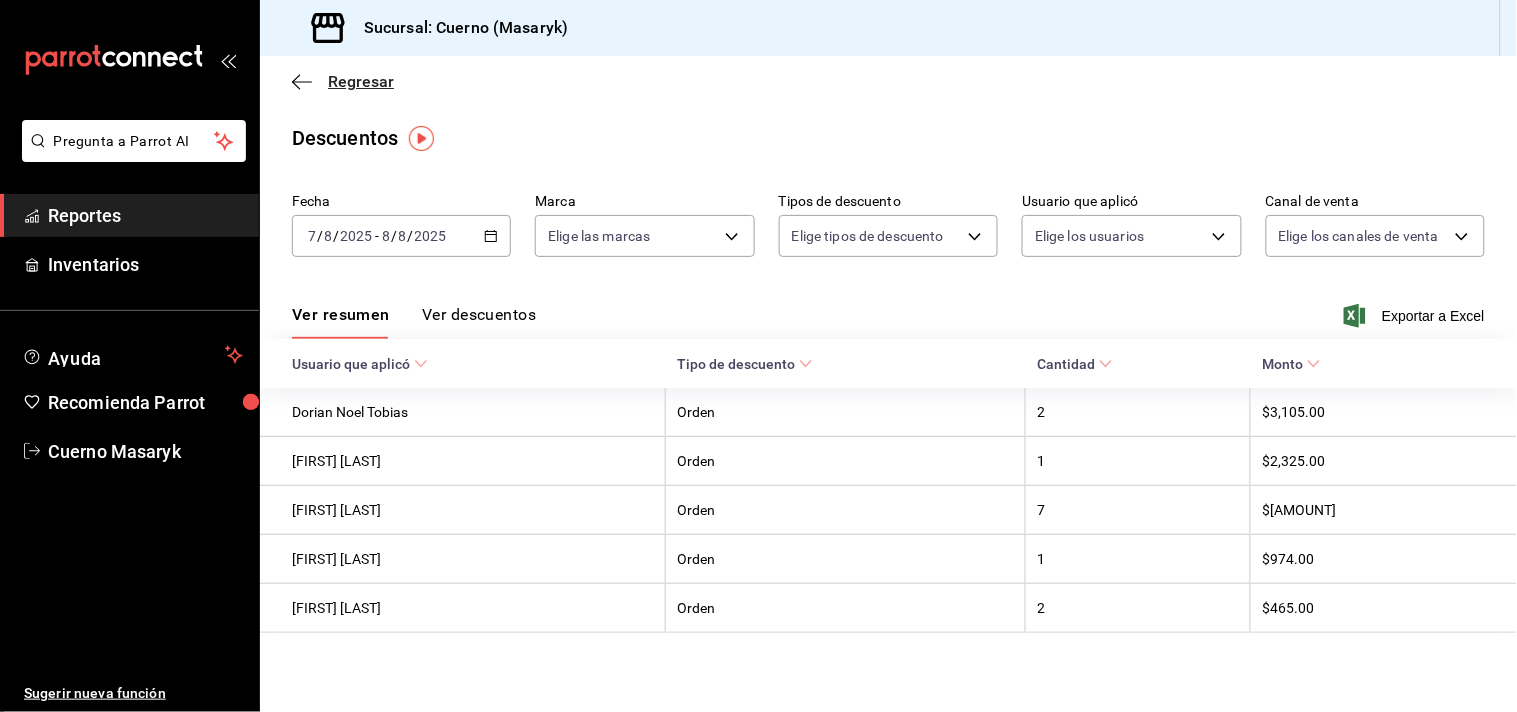 click 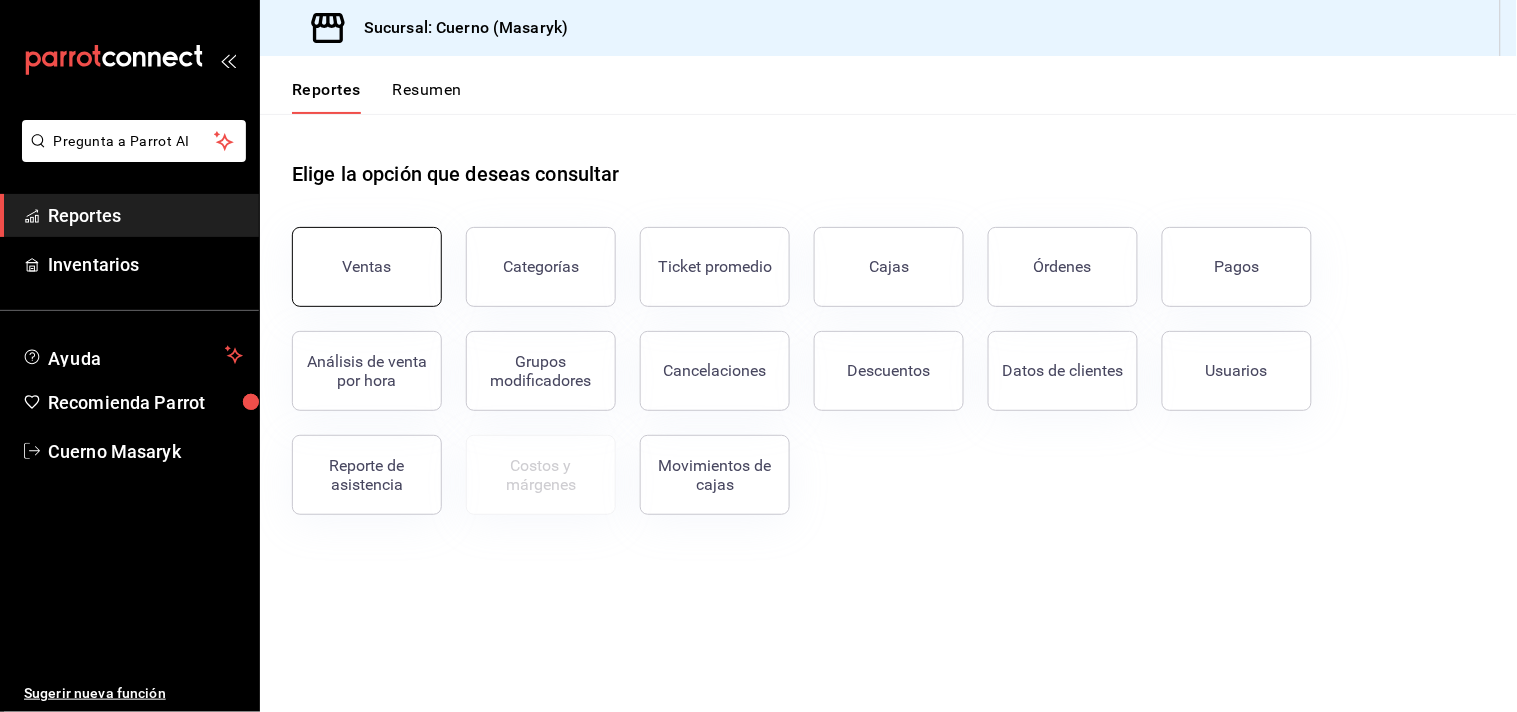 click on "Ventas" at bounding box center (367, 267) 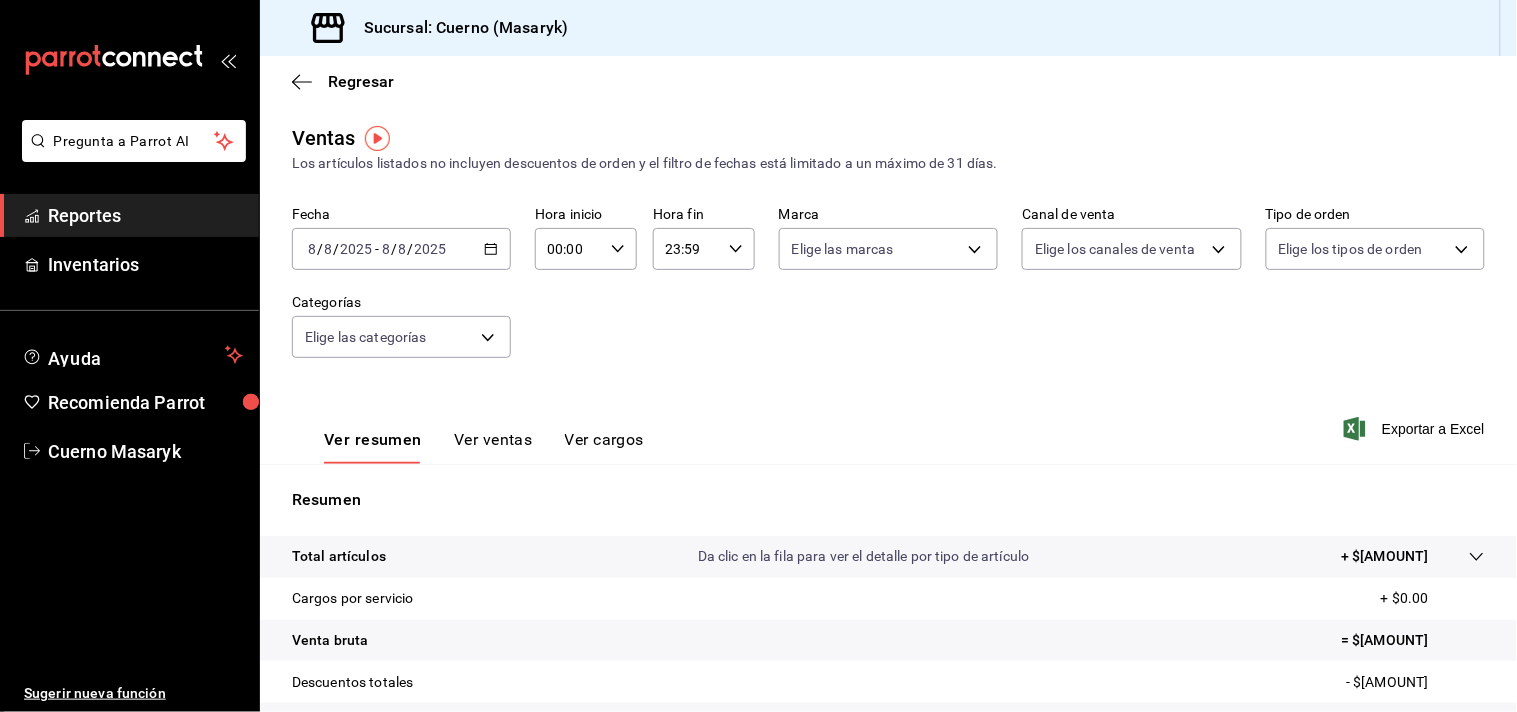 click on "8" at bounding box center [403, 249] 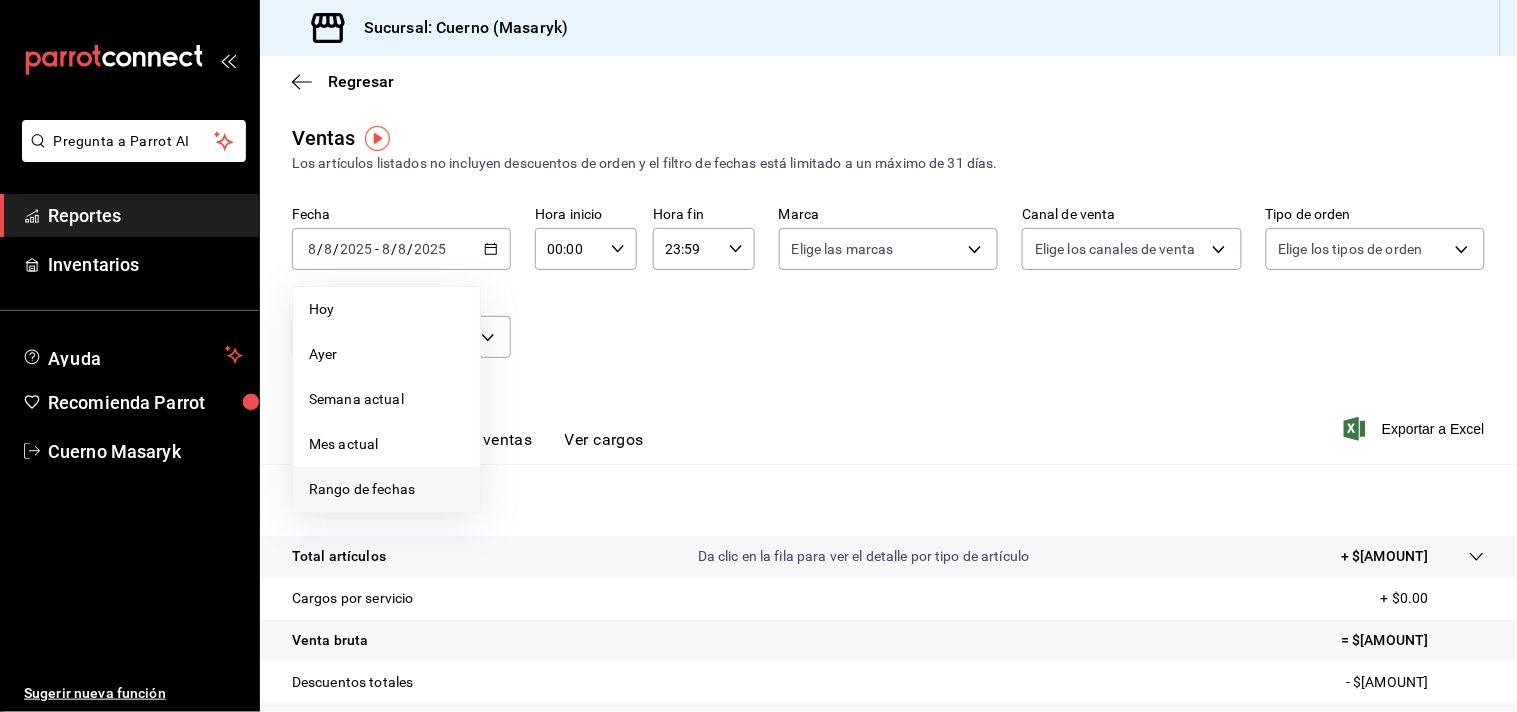 click on "Rango de fechas" at bounding box center [386, 489] 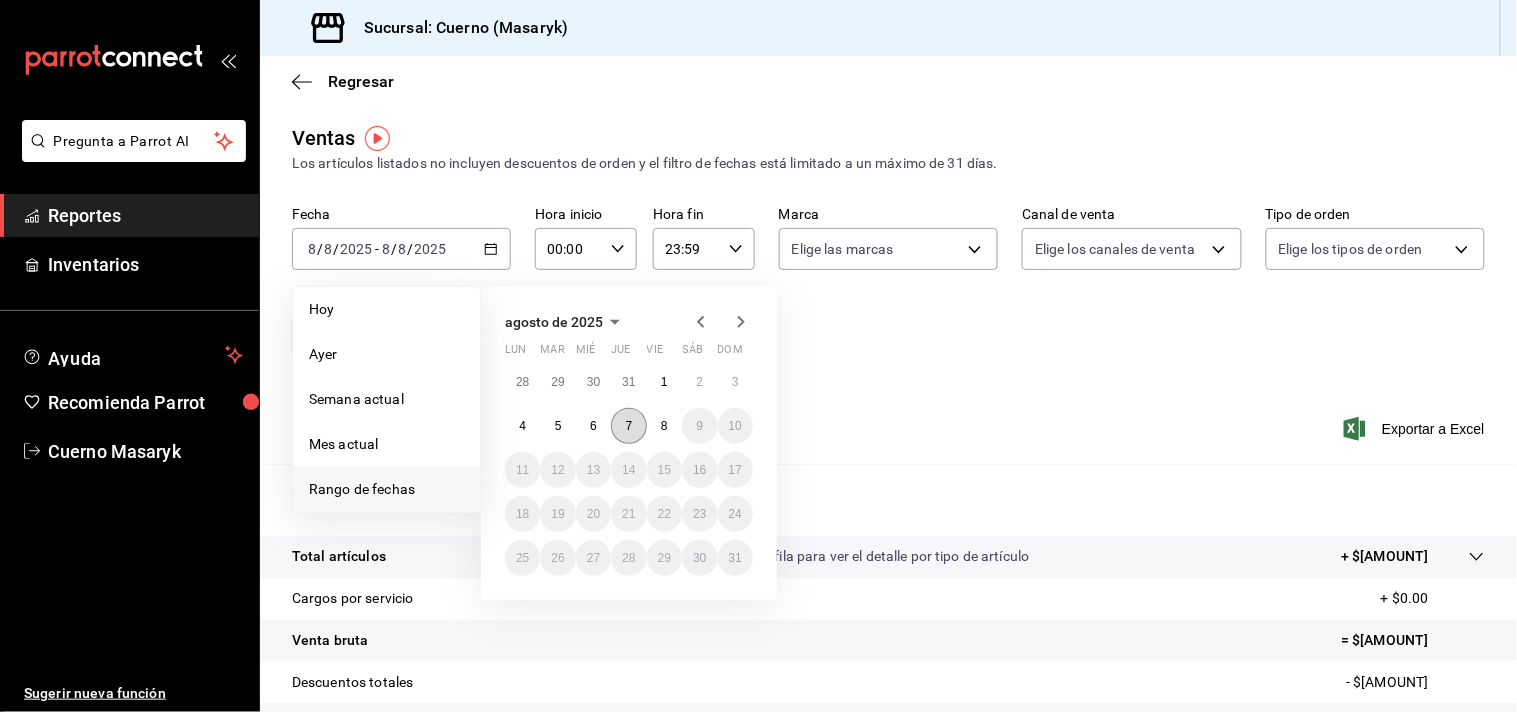 click on "7" at bounding box center [628, 426] 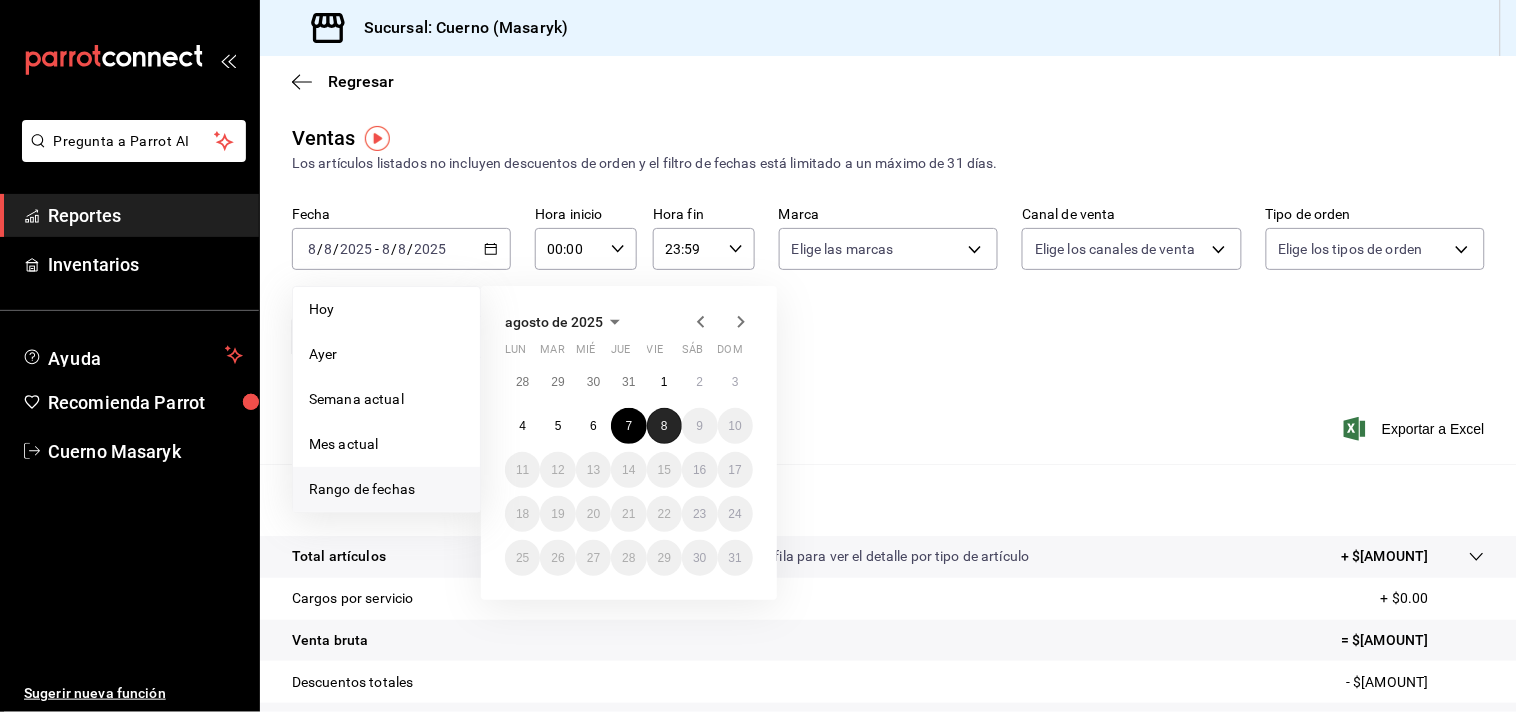 click on "8" at bounding box center (664, 426) 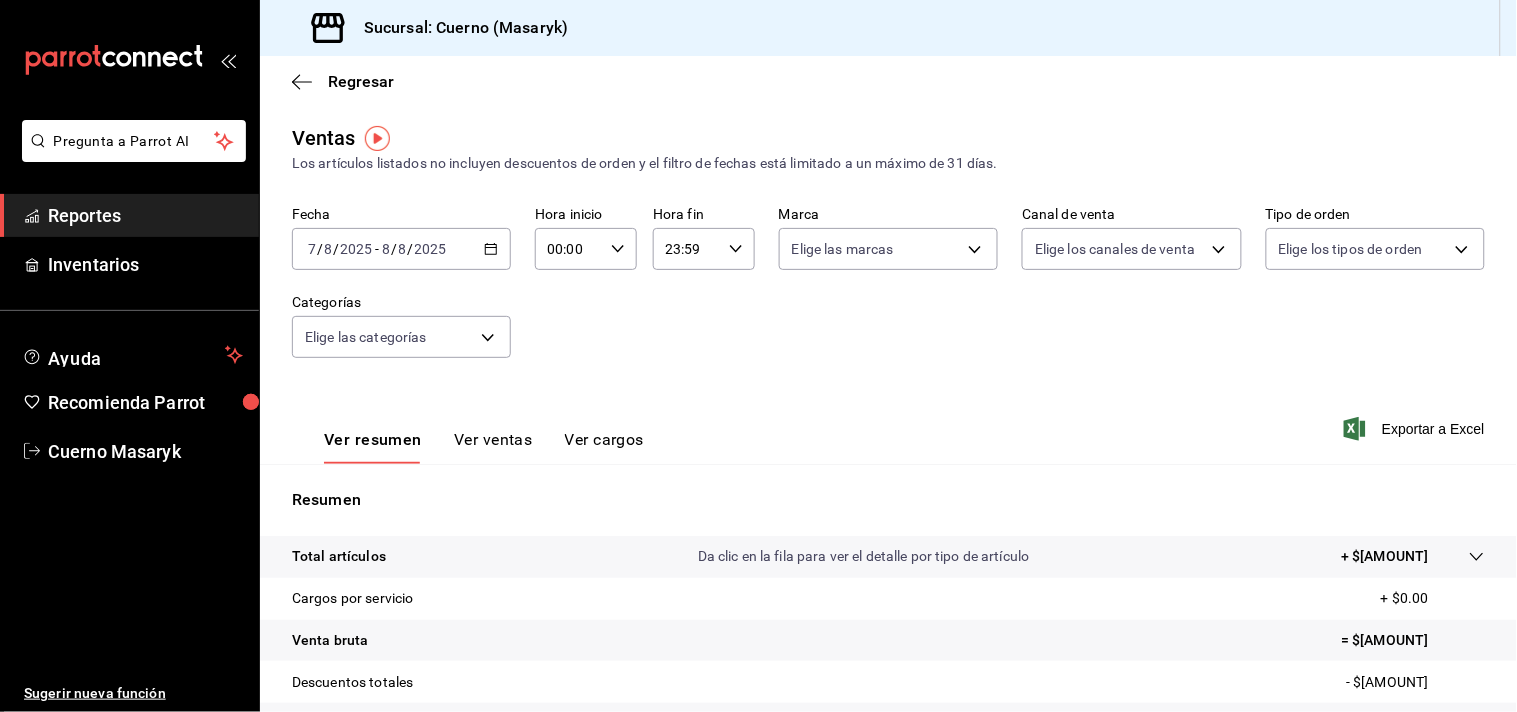 click on "00:00" at bounding box center (569, 249) 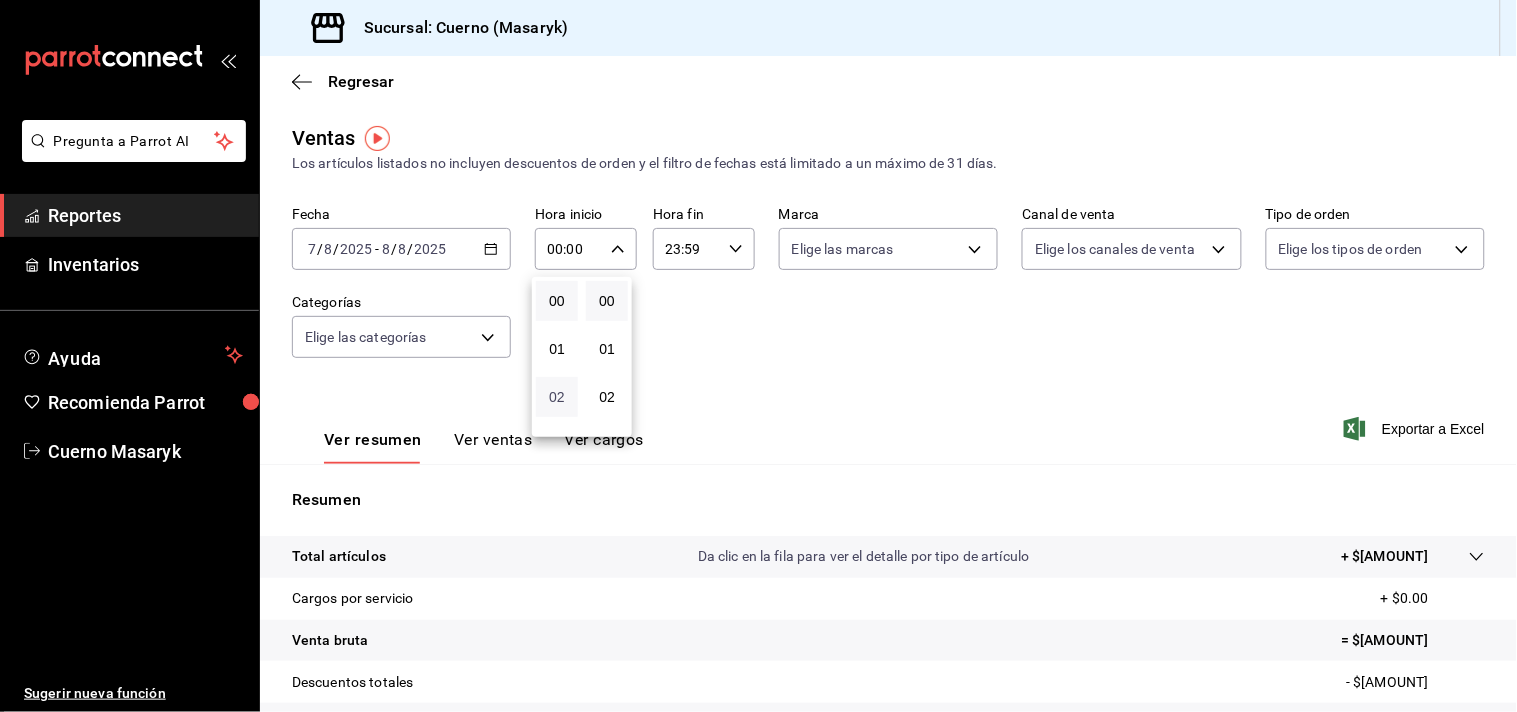 click on "02" at bounding box center [557, 397] 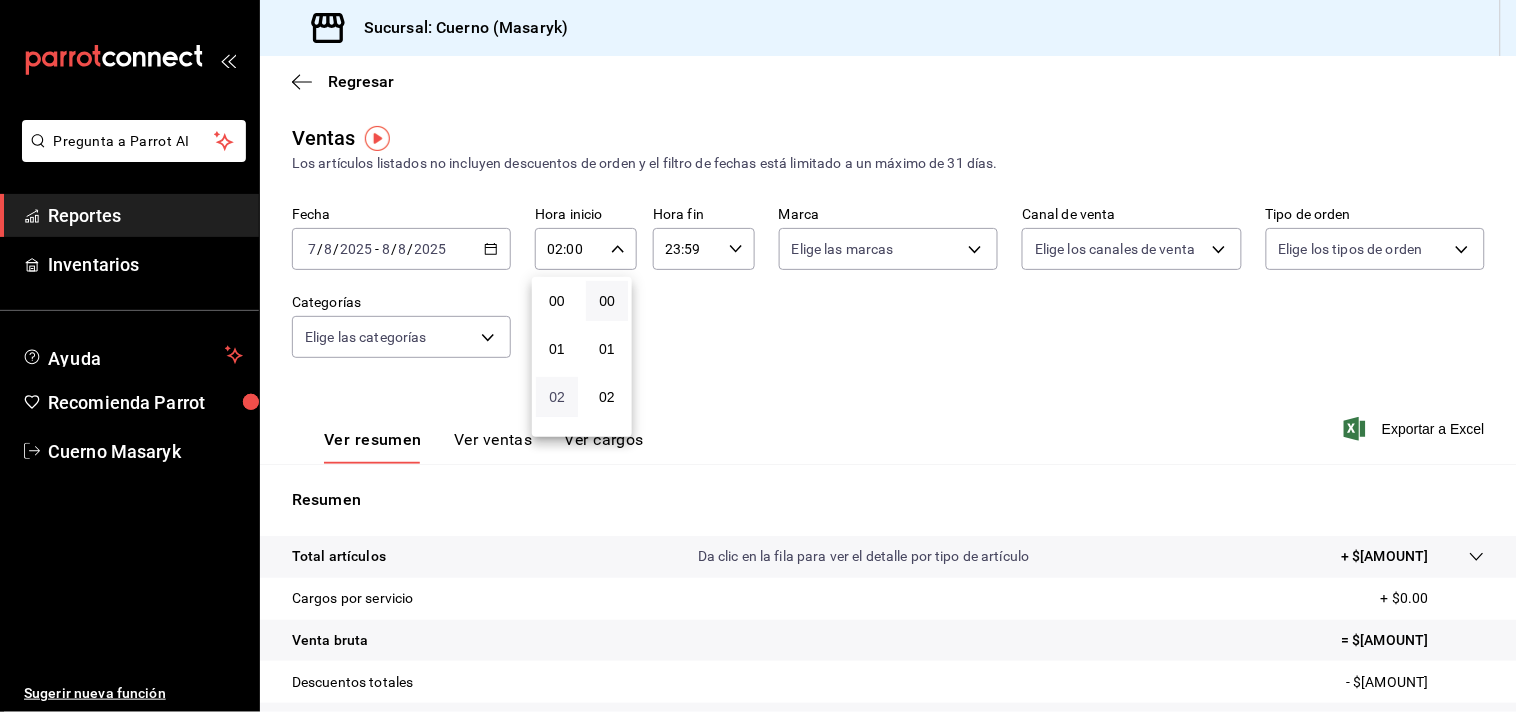 click on "02" at bounding box center [557, 397] 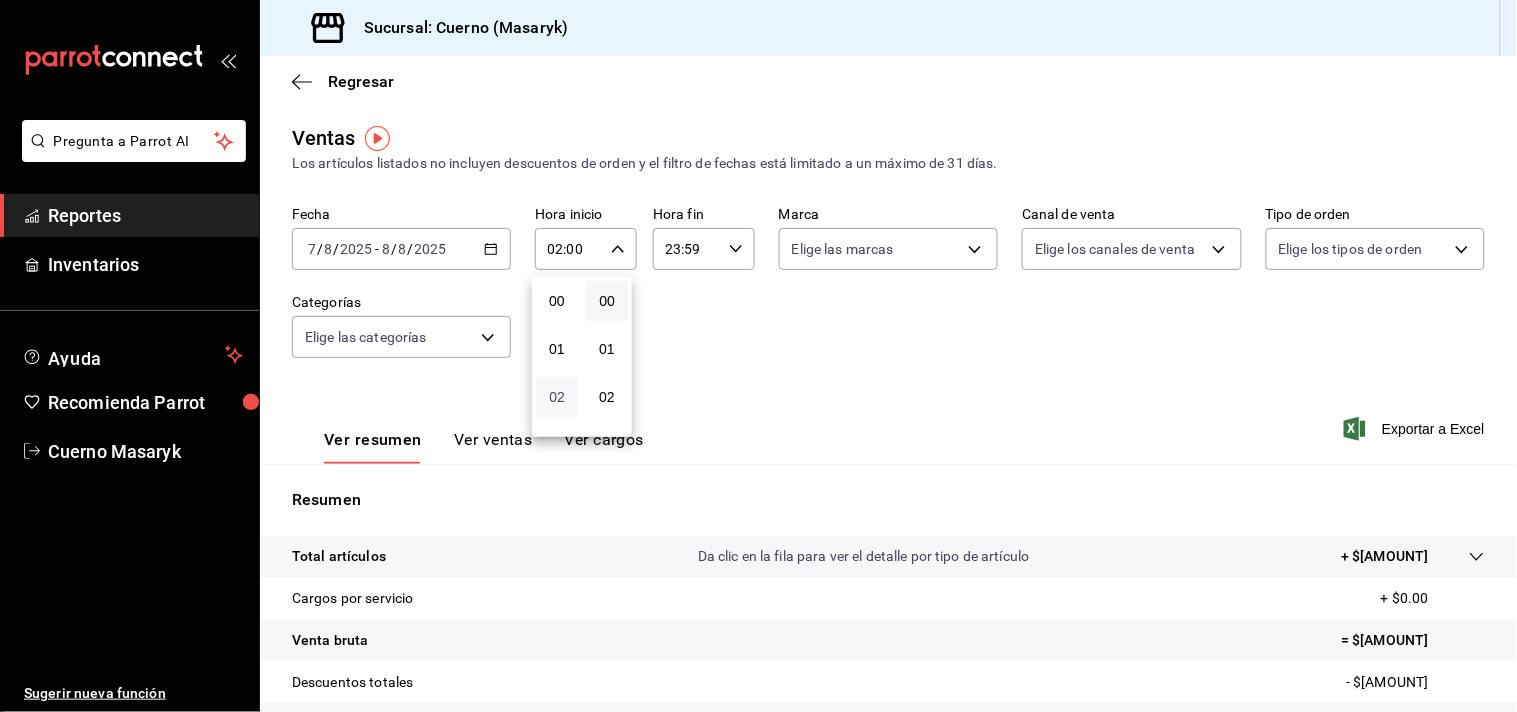 click on "02" at bounding box center [557, 397] 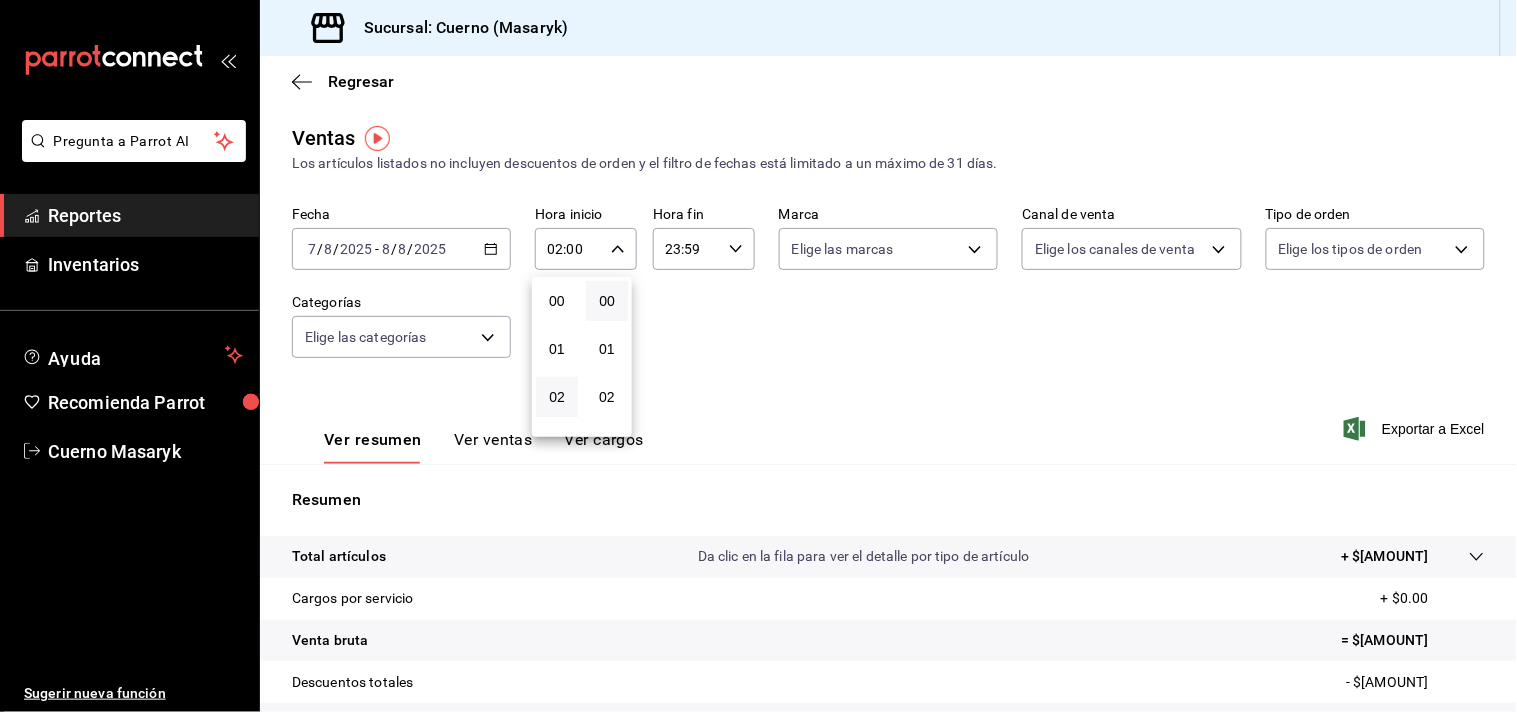 click at bounding box center (758, 356) 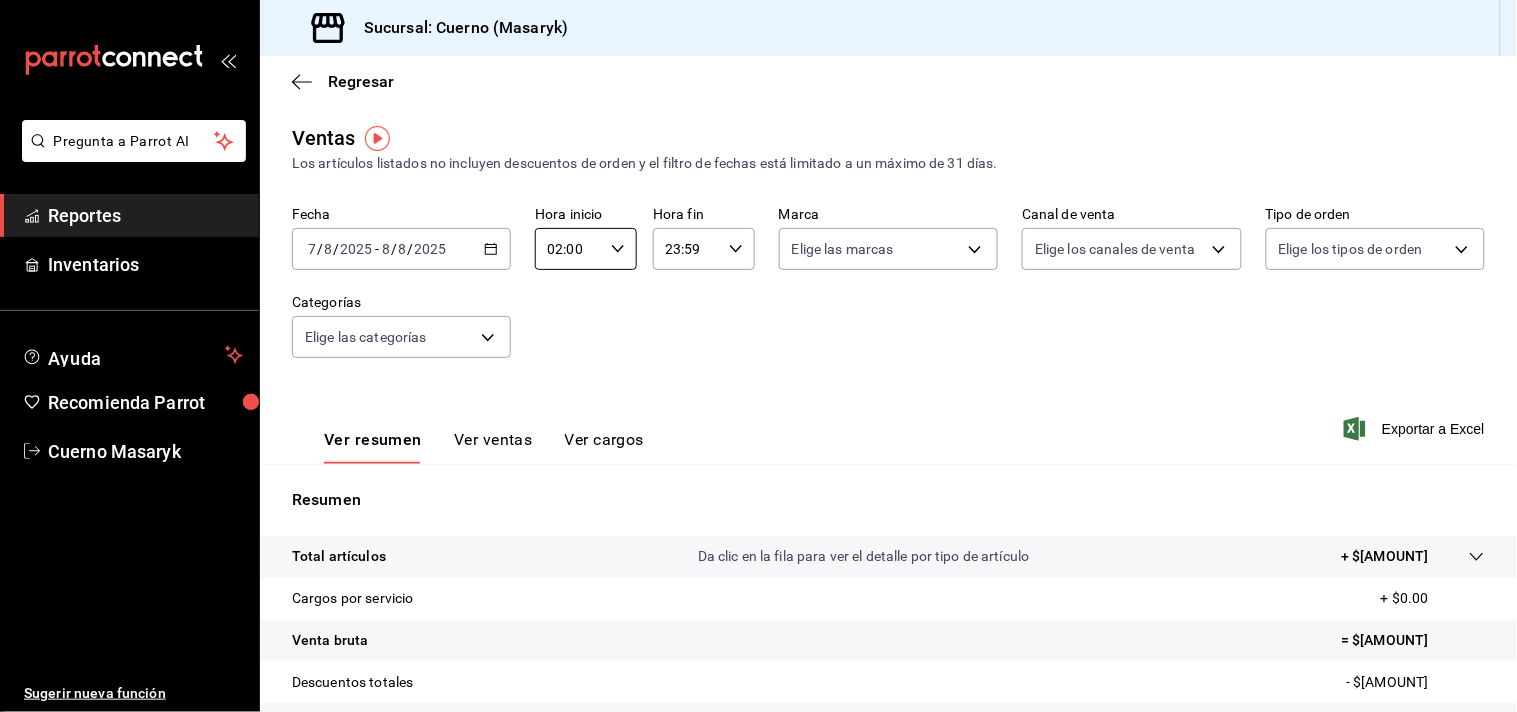 click 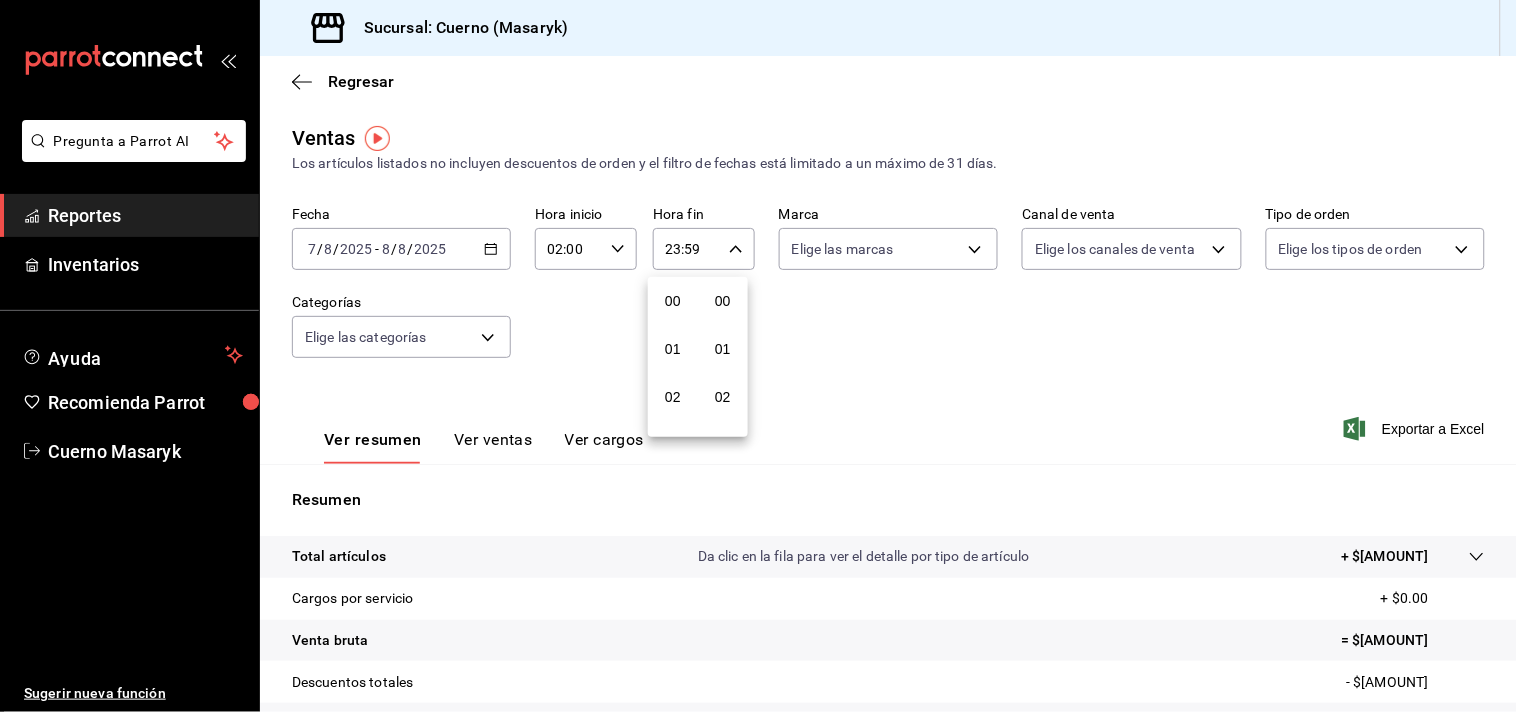 scroll, scrollTop: 981, scrollLeft: 0, axis: vertical 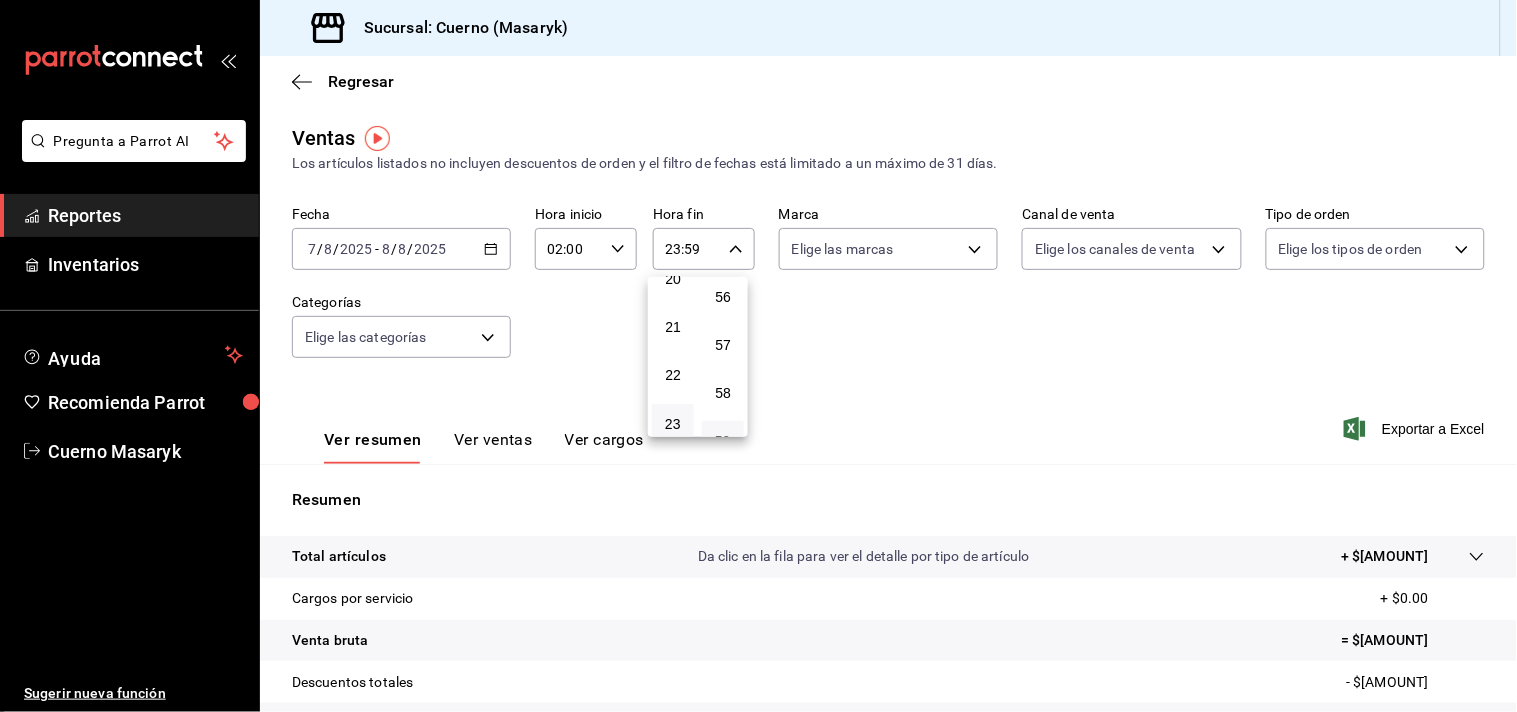 click at bounding box center [758, 356] 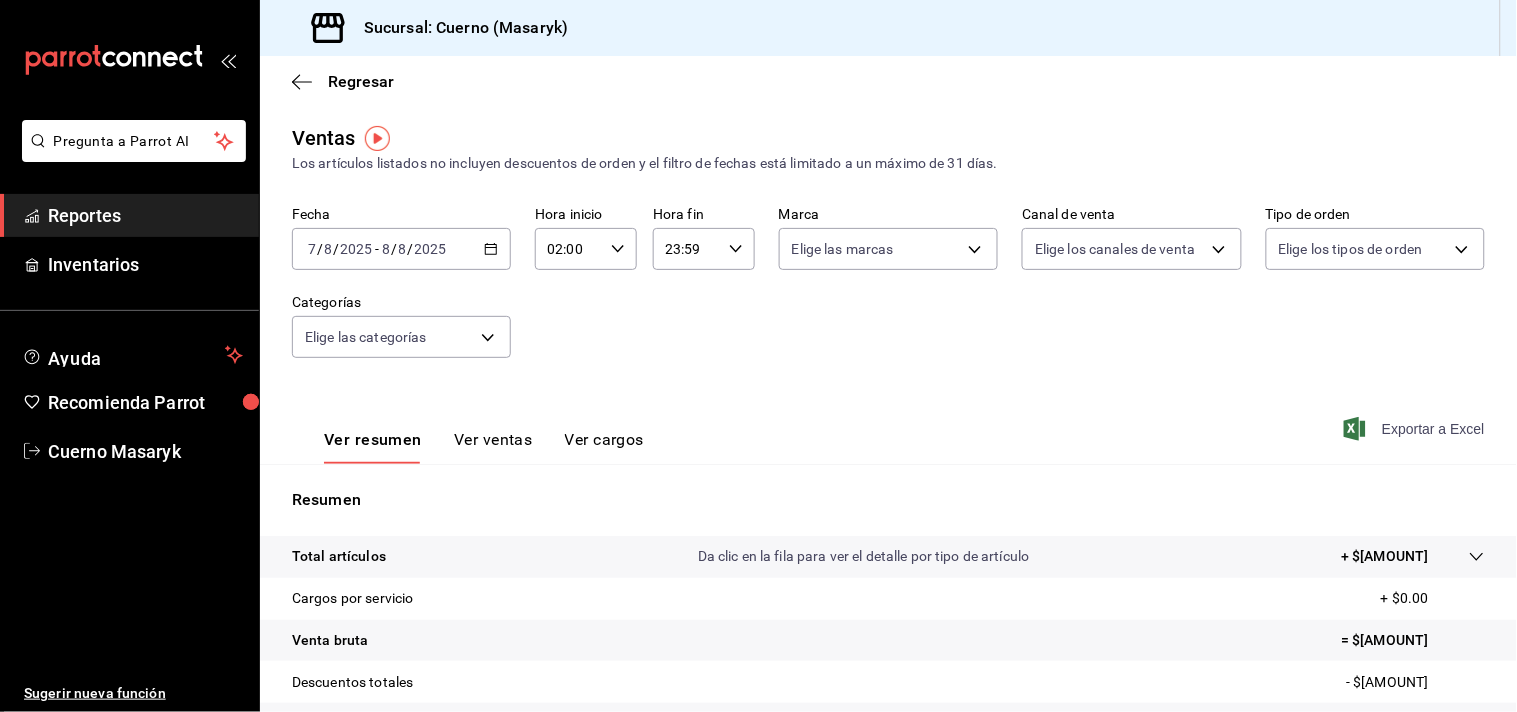 click on "Exportar a Excel" at bounding box center [1416, 429] 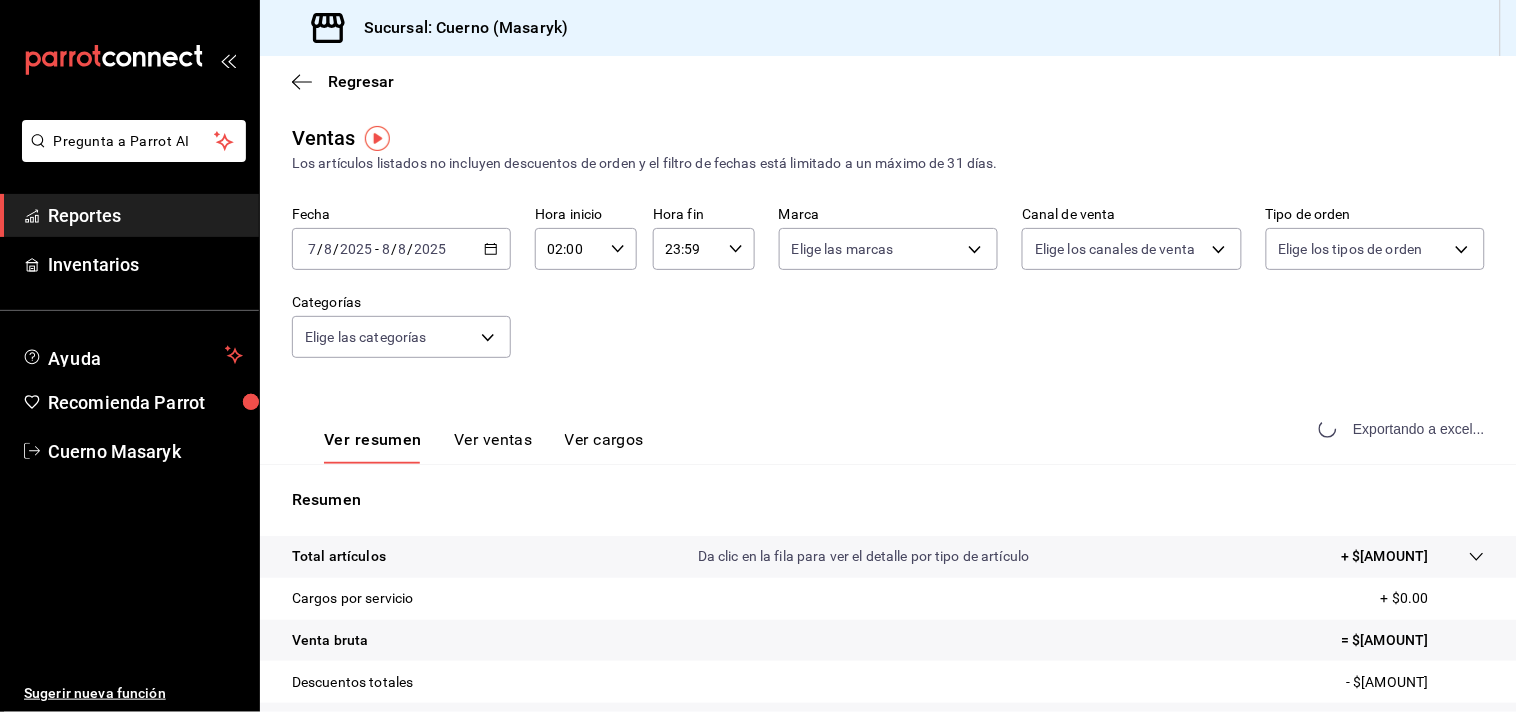 click on "Exportando a excel..." at bounding box center (1404, 429) 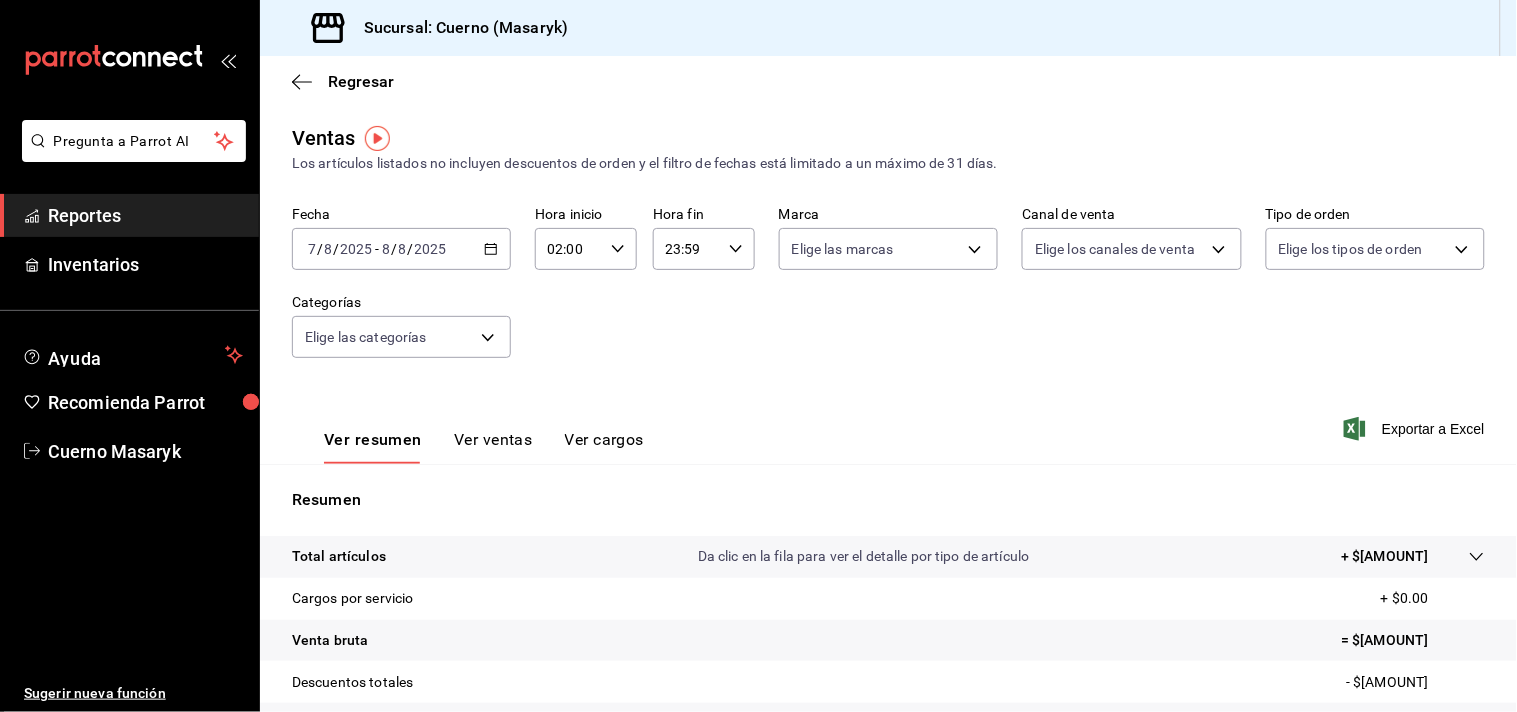 click on "Da clic en la fila para ver el detalle por tipo de artículo" at bounding box center [864, 556] 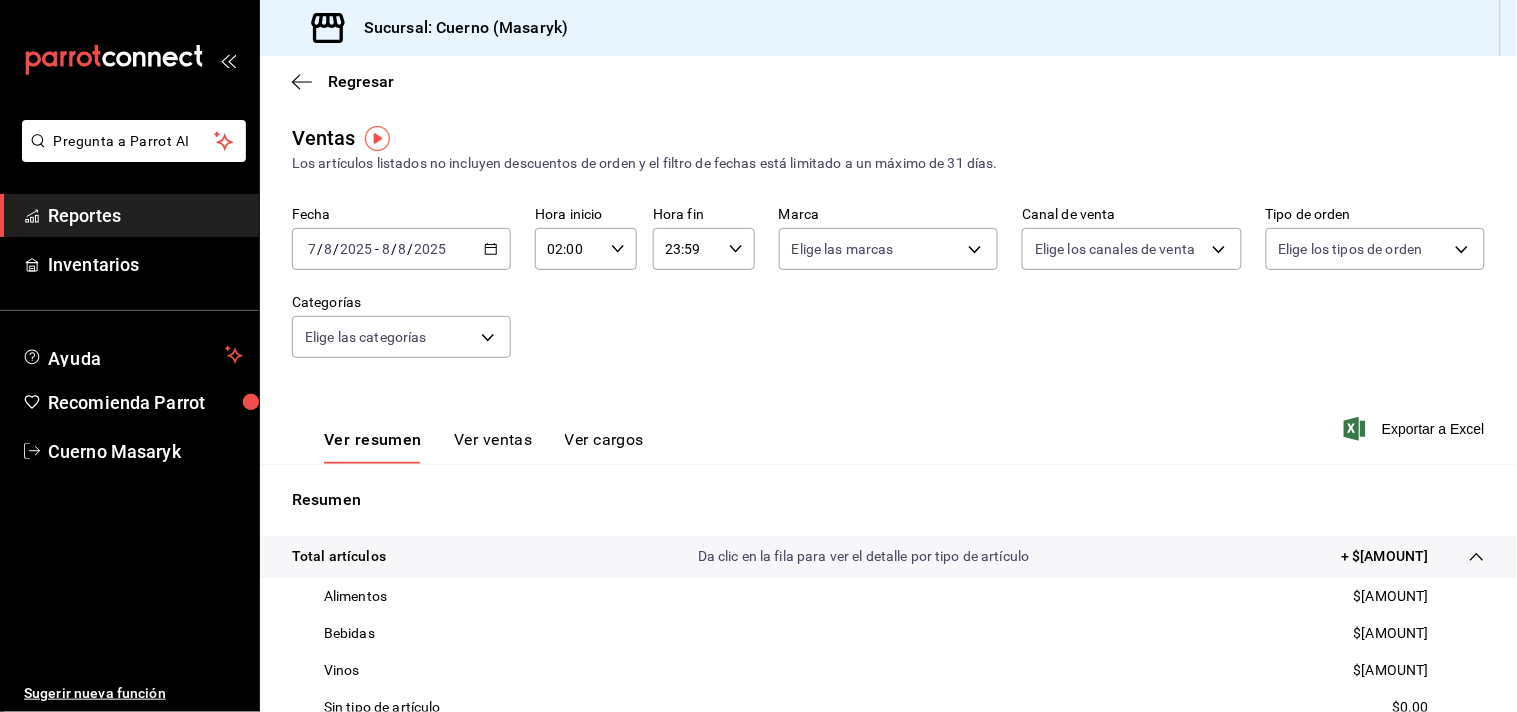 click on "Da clic en la fila para ver el detalle por tipo de artículo" at bounding box center (864, 556) 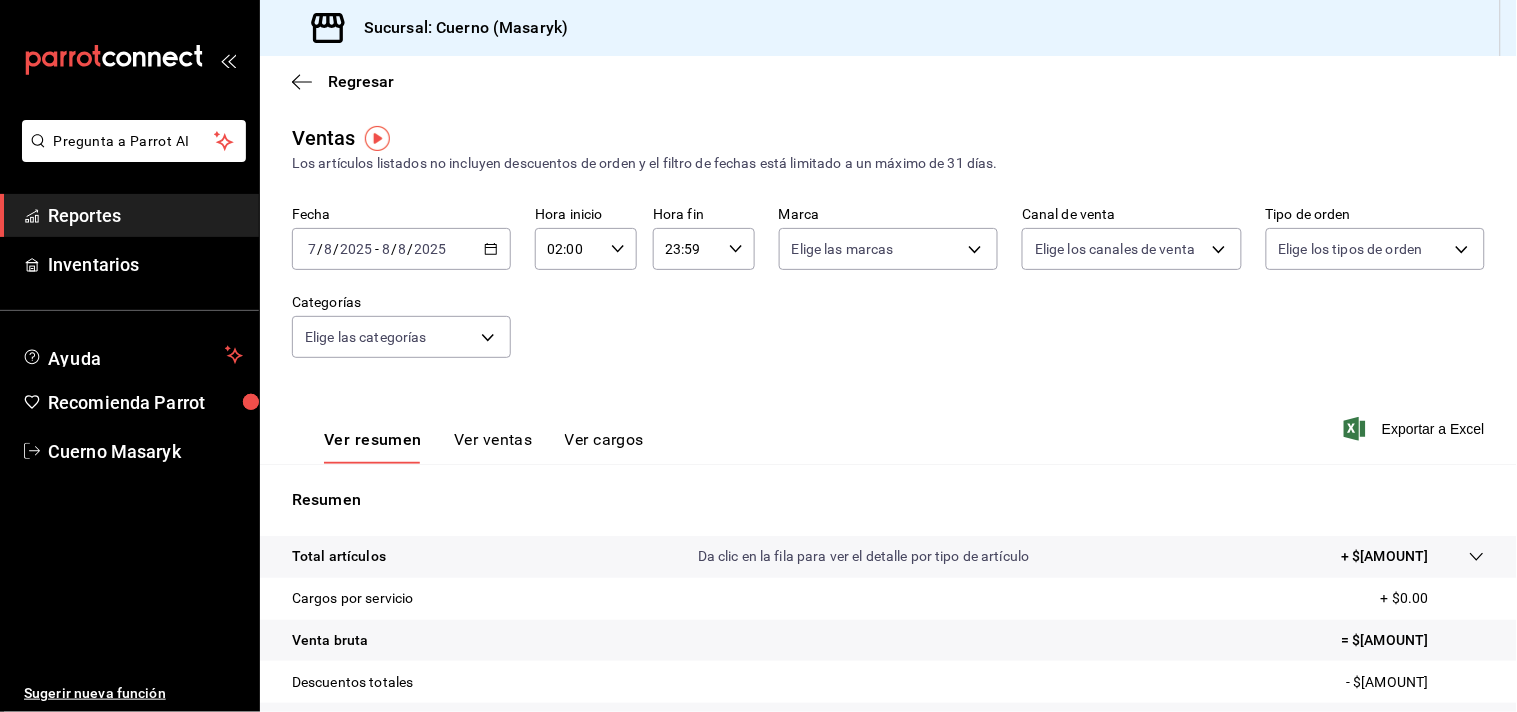 click on "Da clic en la fila para ver el detalle por tipo de artículo" at bounding box center (864, 556) 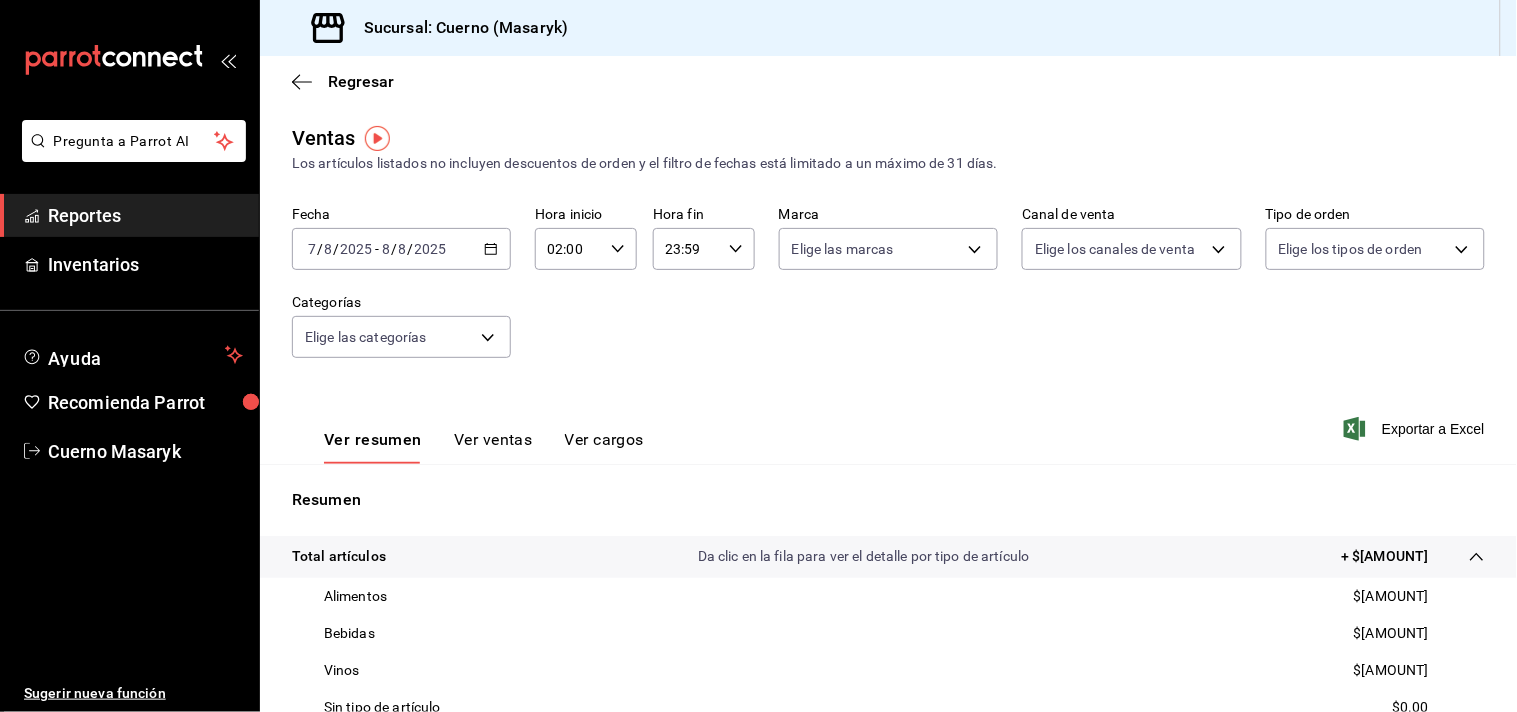 click on "Total artículos Da clic en la fila para ver el detalle por tipo de artículo + $[AMOUNT]" at bounding box center [888, 557] 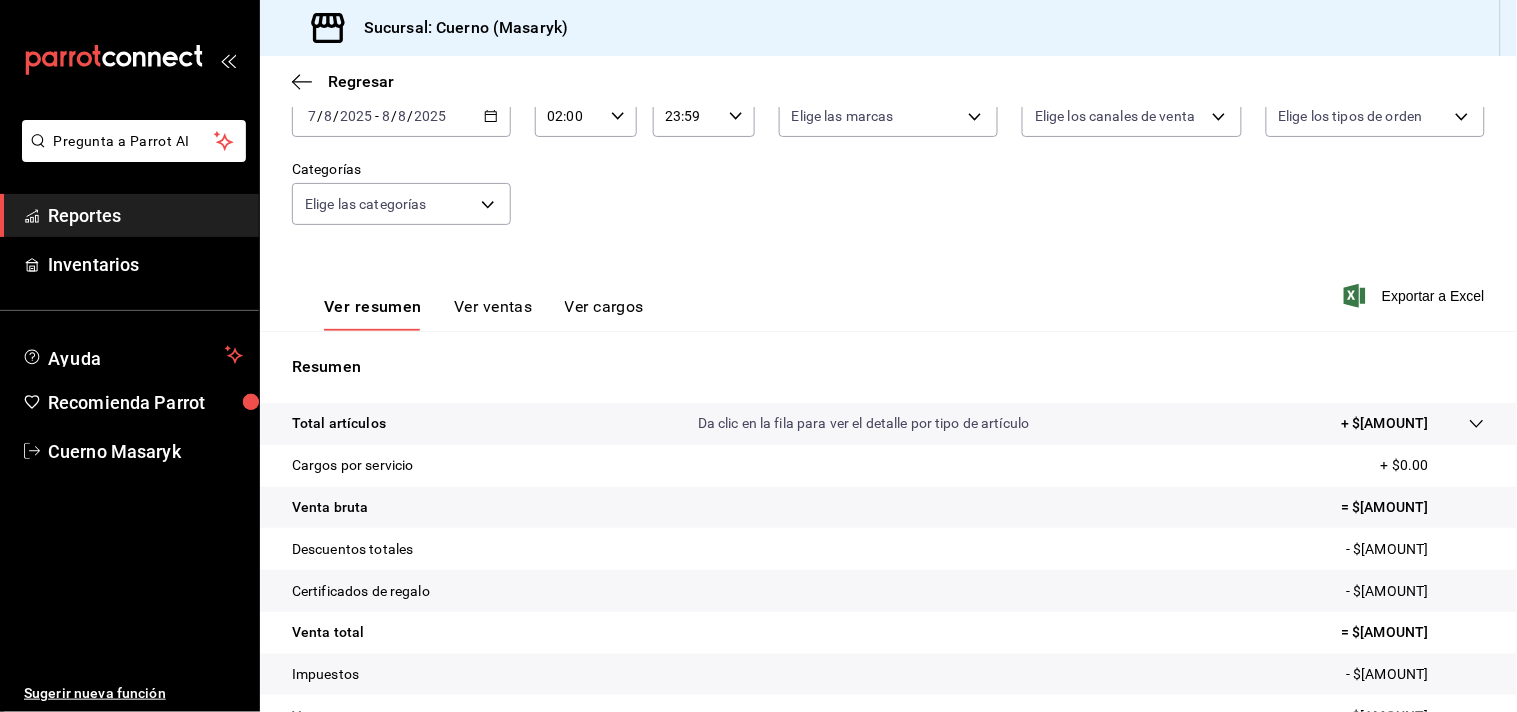 scroll, scrollTop: 177, scrollLeft: 0, axis: vertical 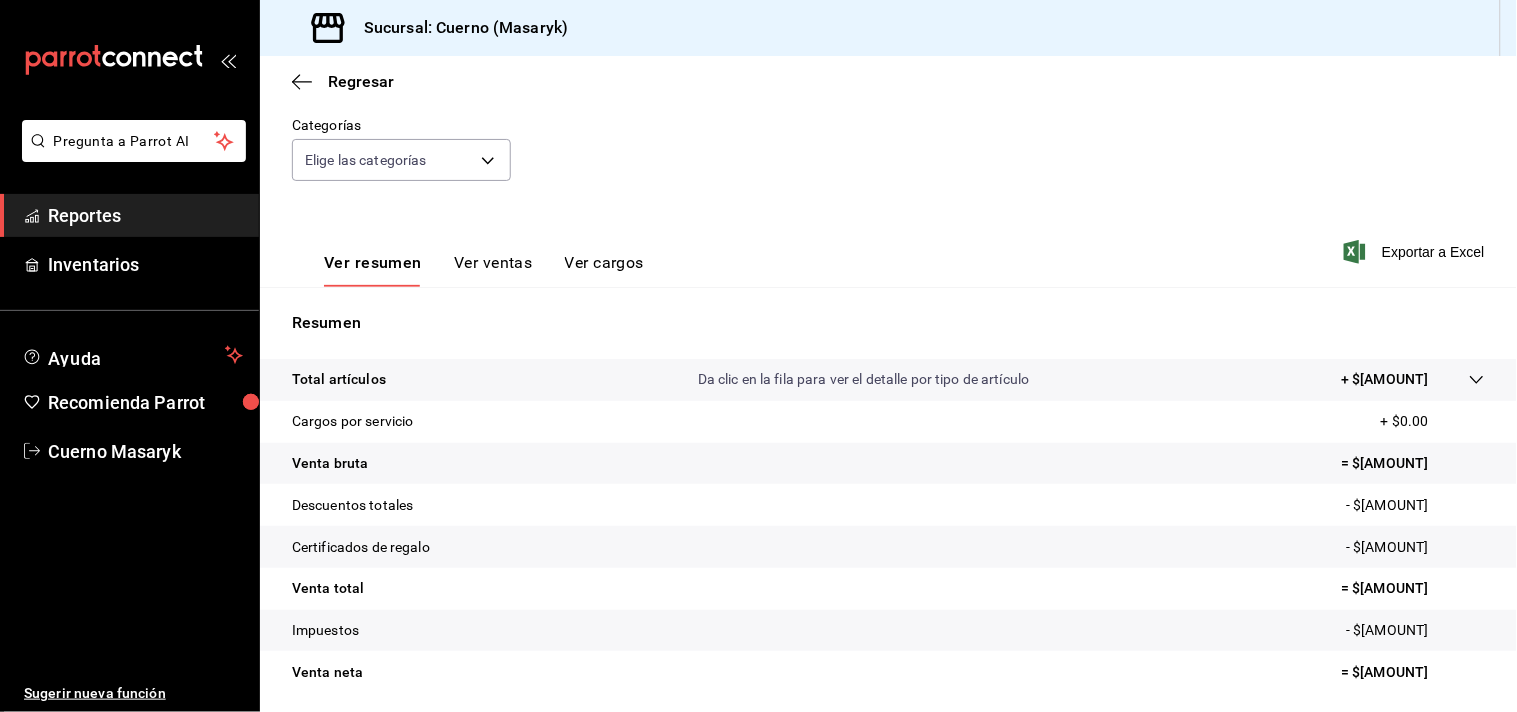 click on "Da clic en la fila para ver el detalle por tipo de artículo" at bounding box center [864, 379] 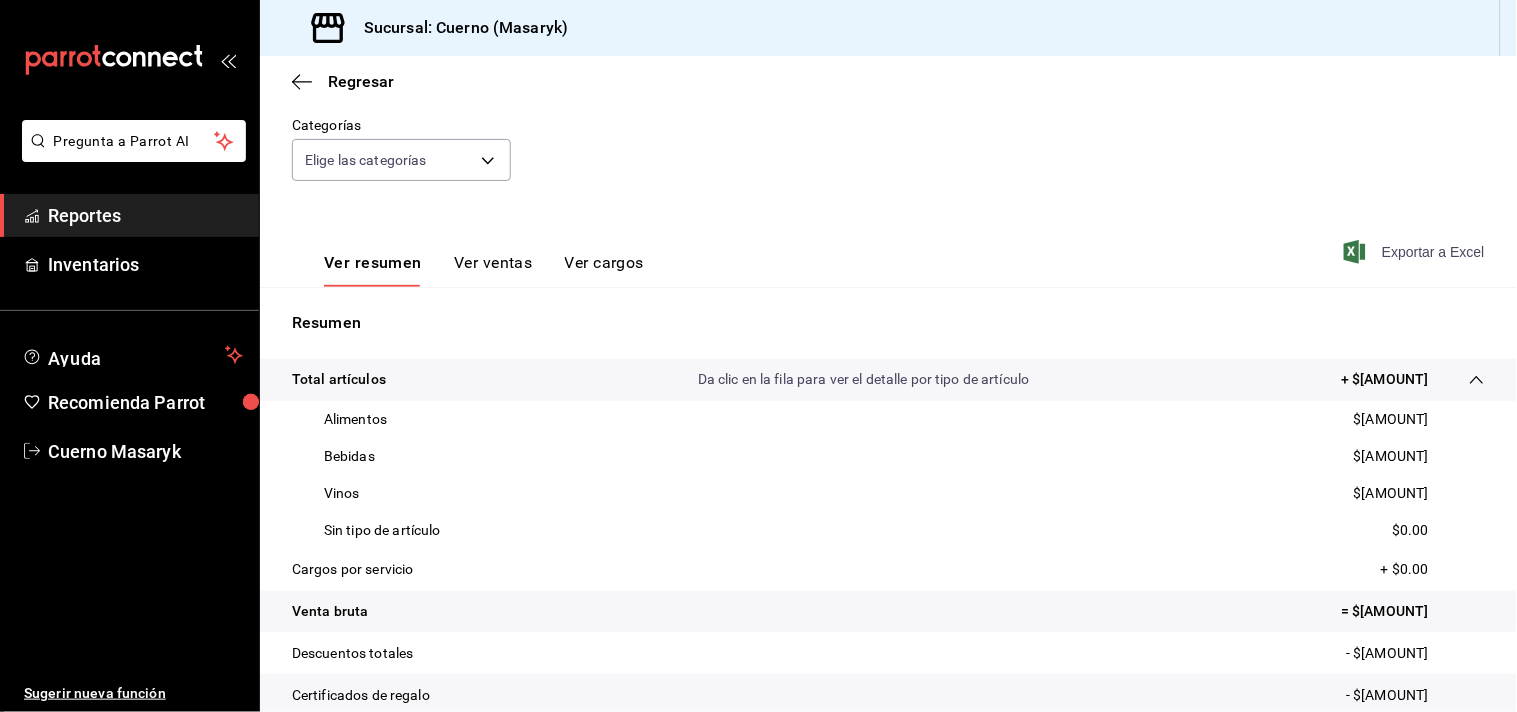 click on "Exportar a Excel" at bounding box center [1416, 252] 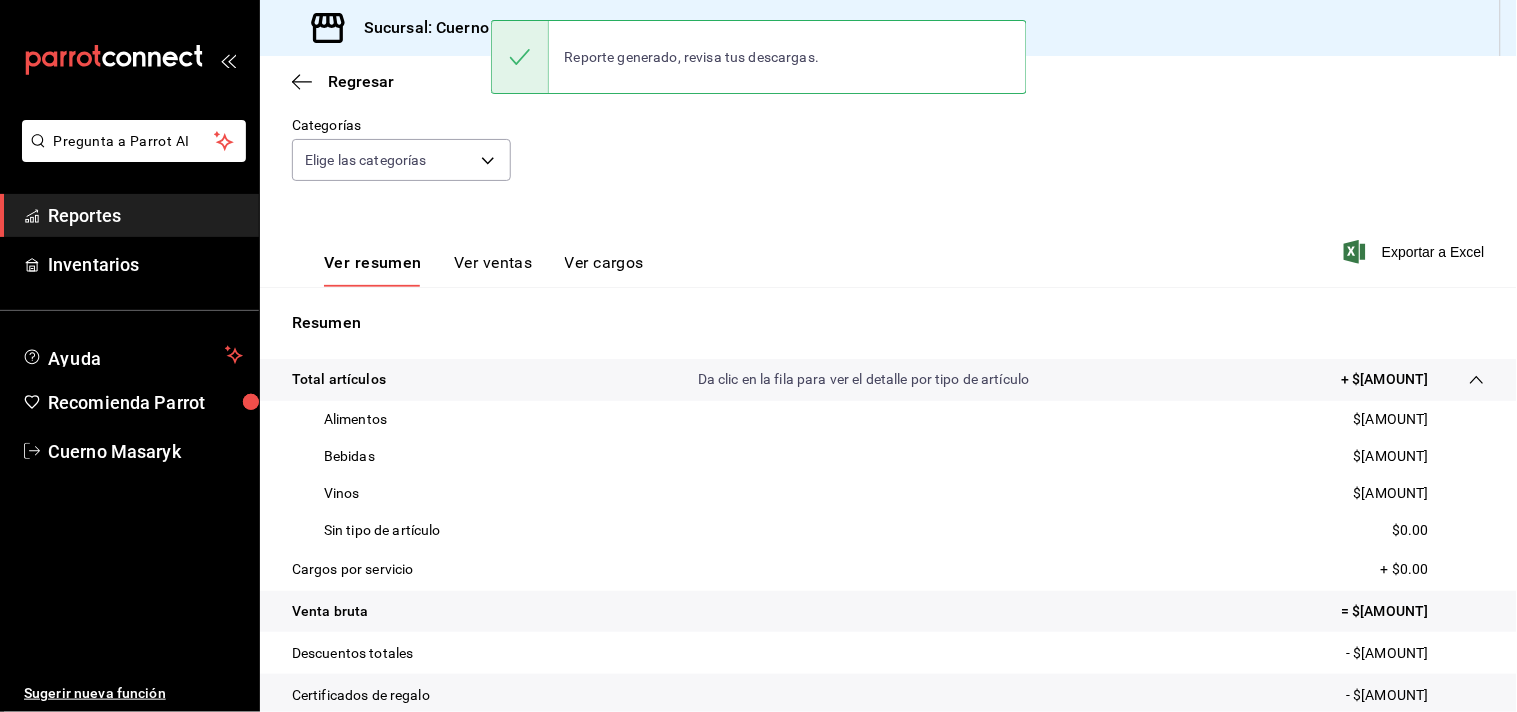 click on "Alimentos $[AMOUNT]" at bounding box center (888, 419) 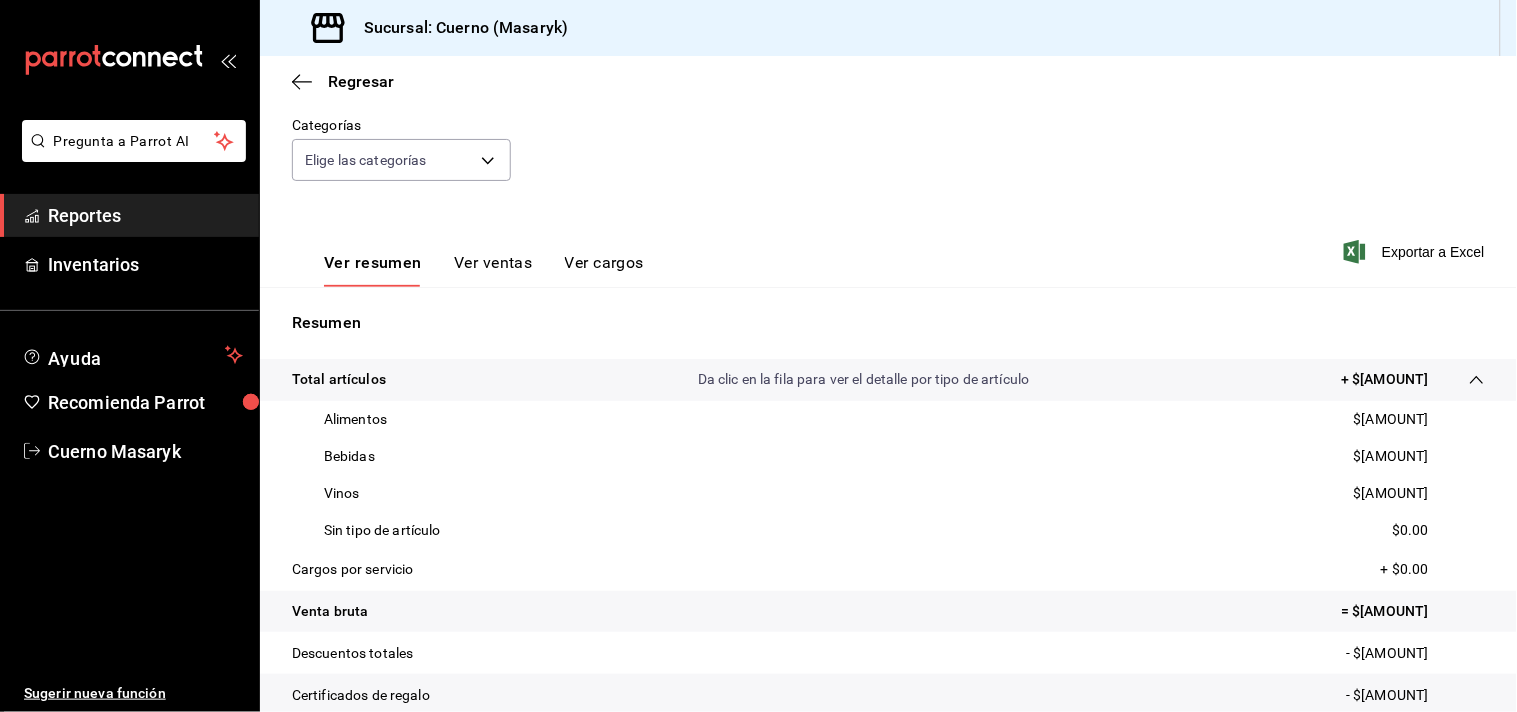 scroll, scrollTop: 288, scrollLeft: 0, axis: vertical 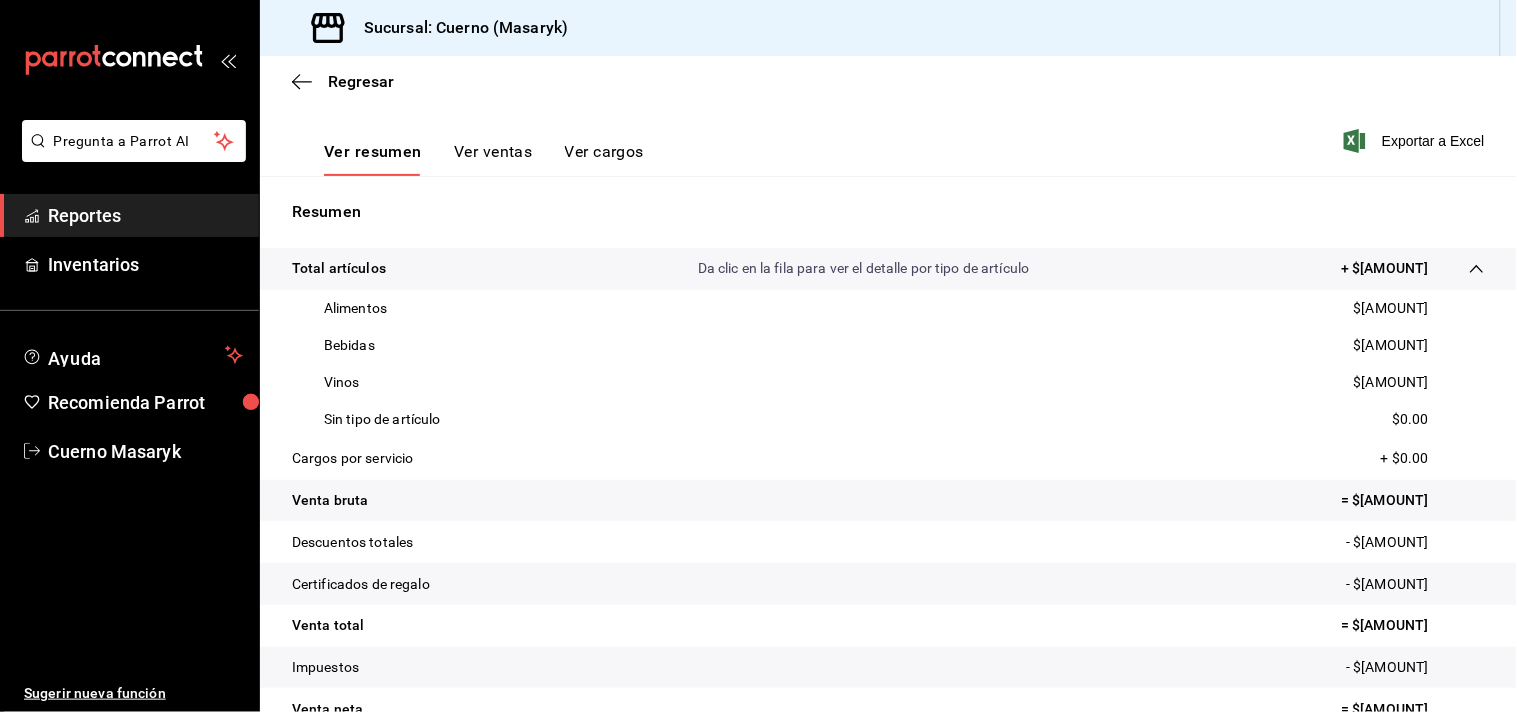 click on "Total artículos Da clic en la fila para ver el detalle por tipo de artículo + $[AMOUNT]" at bounding box center [860, 268] 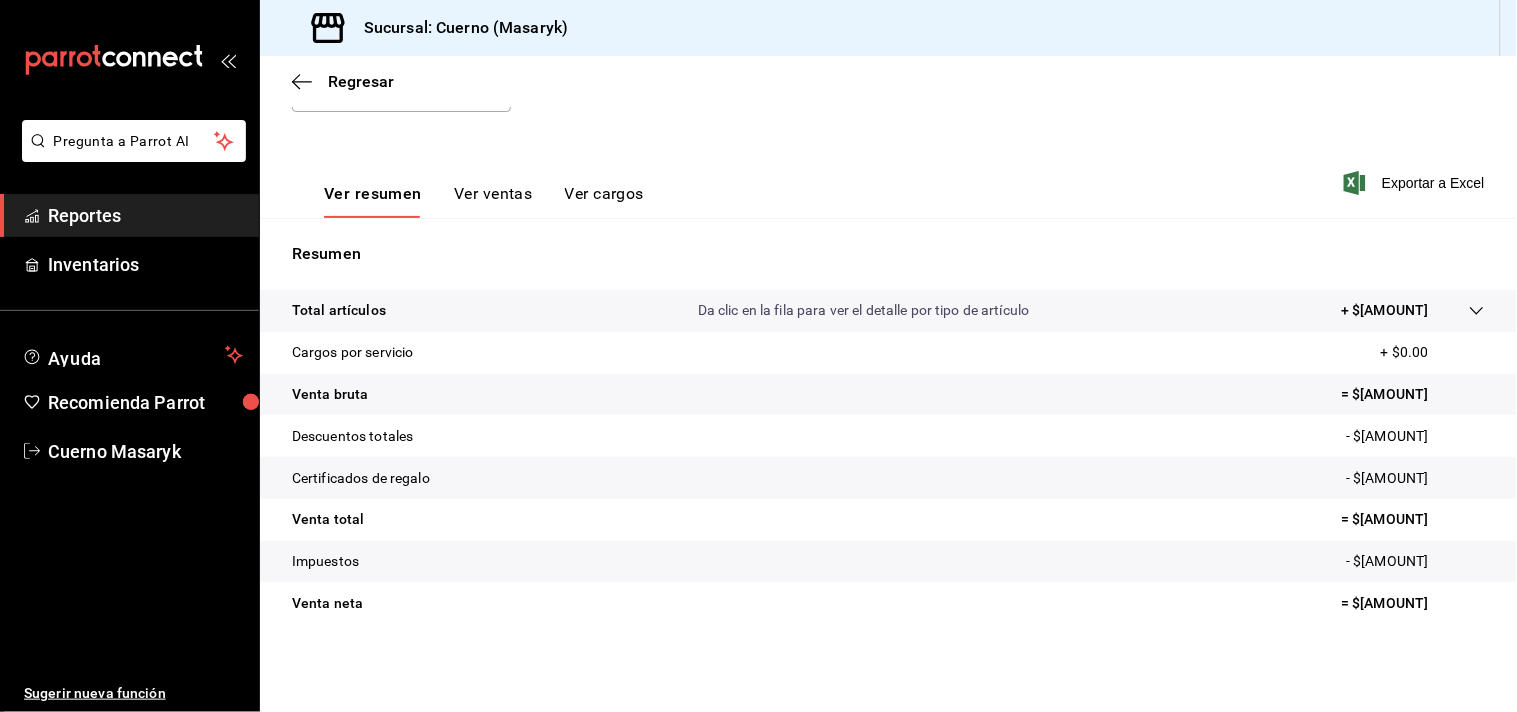 scroll, scrollTop: 246, scrollLeft: 0, axis: vertical 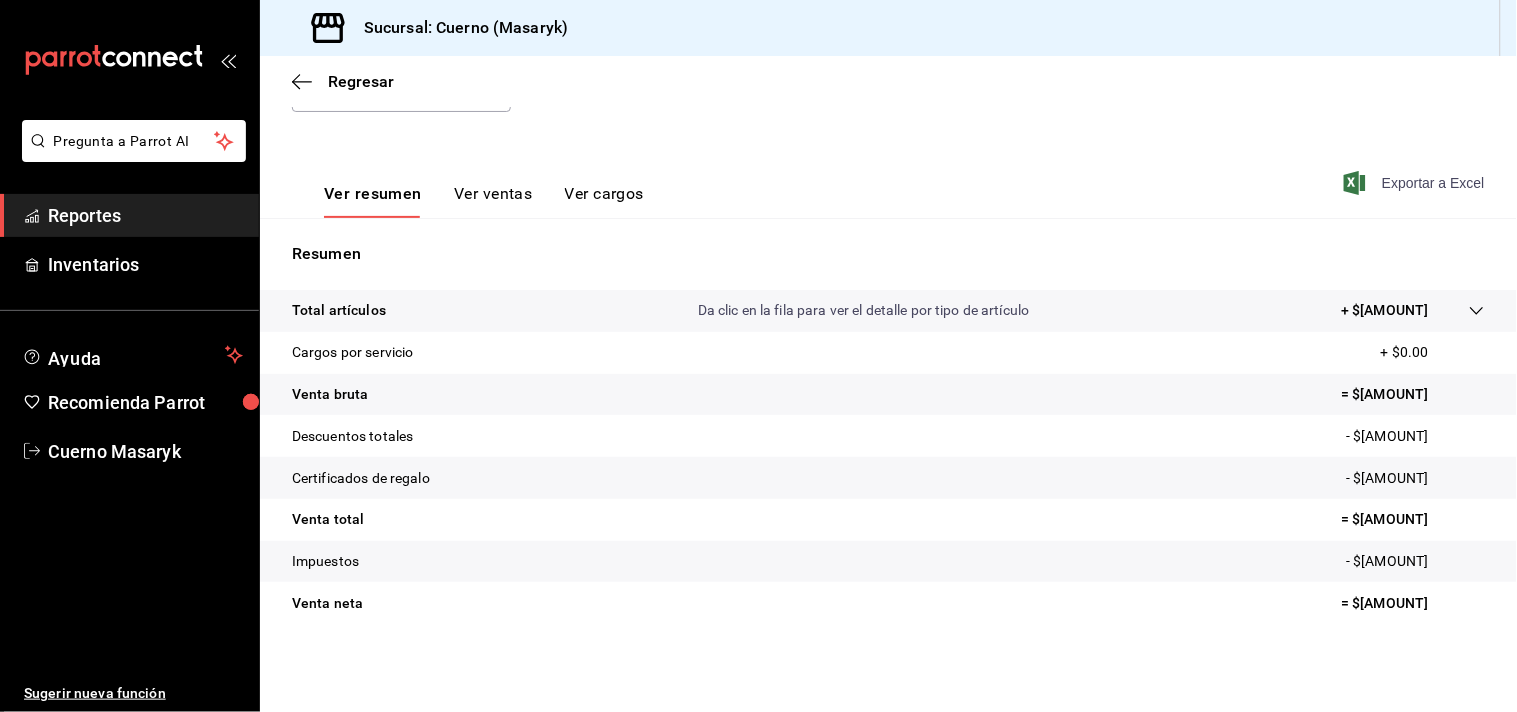 click on "Exportar a Excel" at bounding box center (1416, 183) 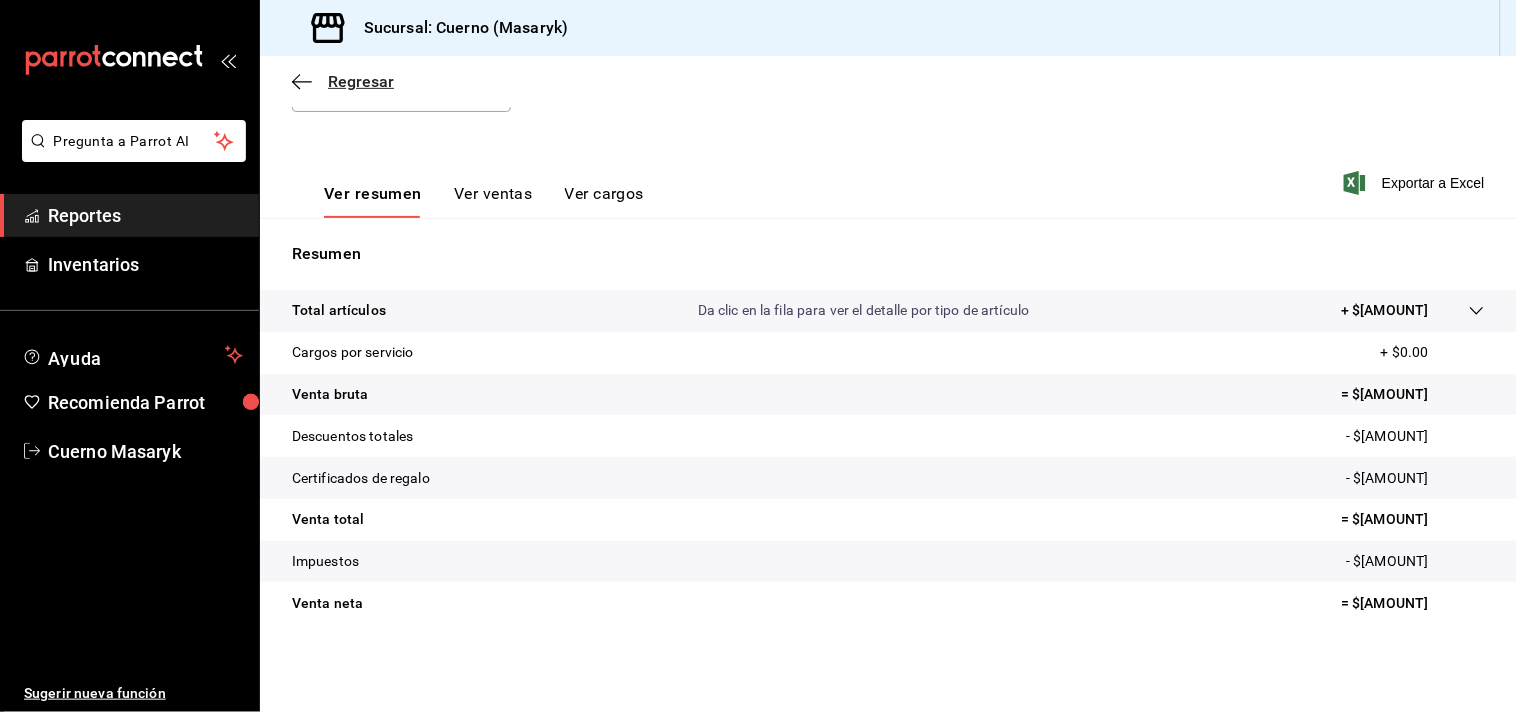 click 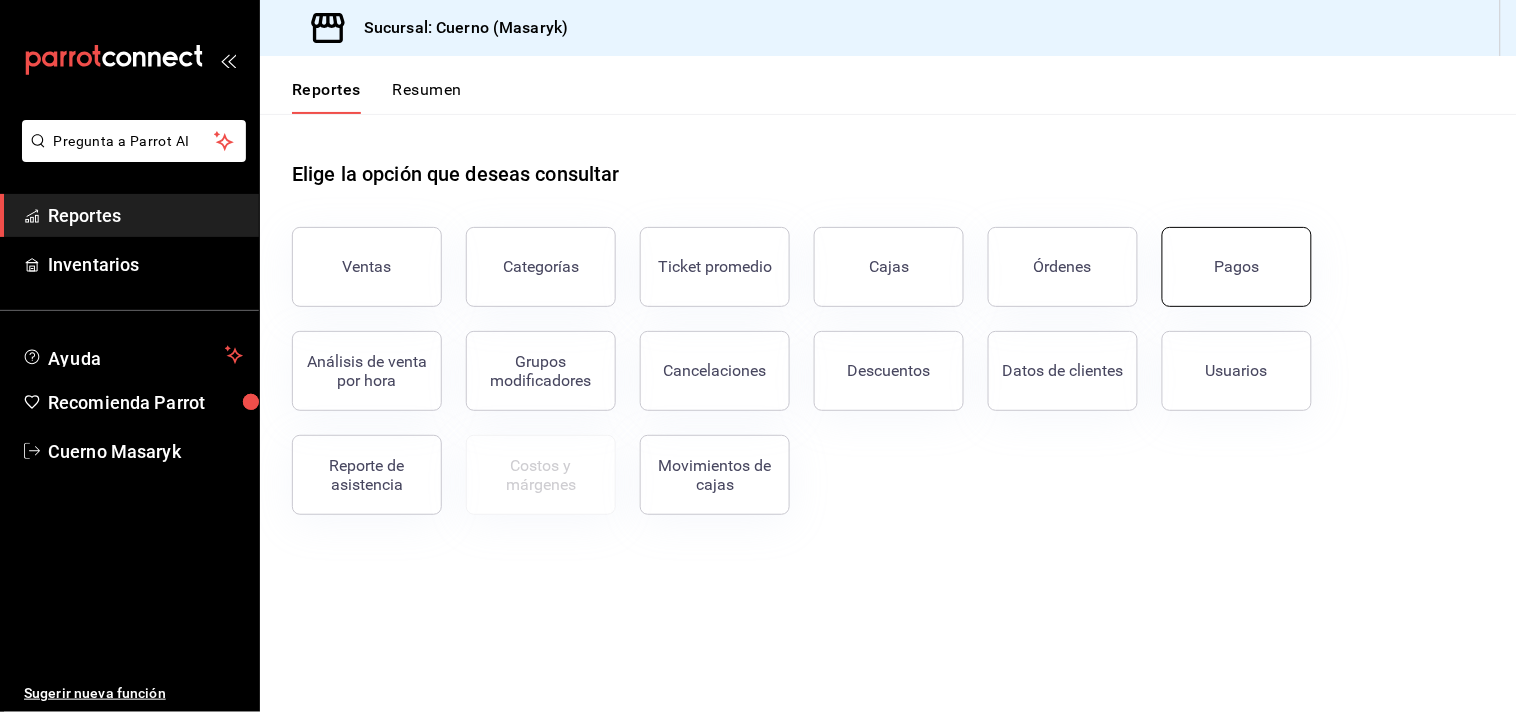 click on "Pagos" at bounding box center [1237, 267] 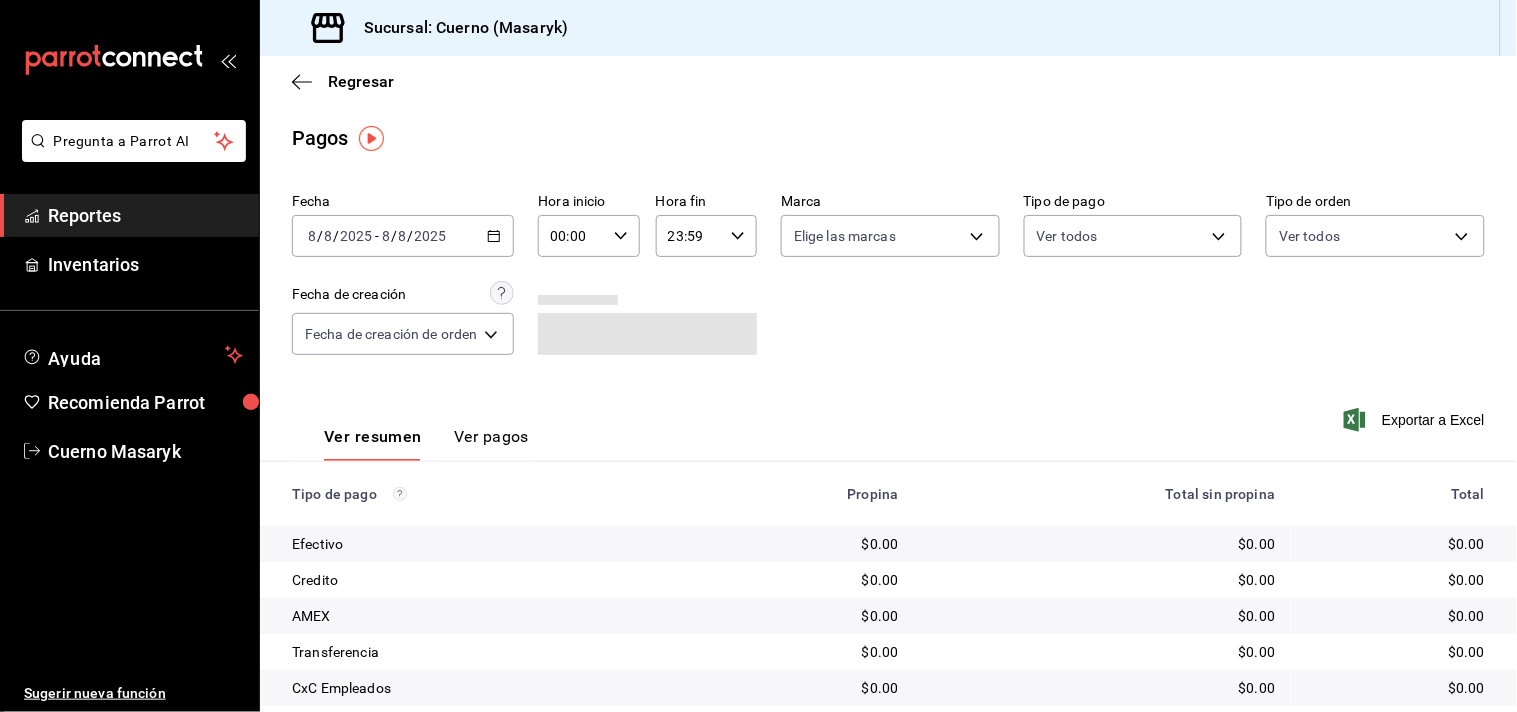 click on "2025" at bounding box center [356, 236] 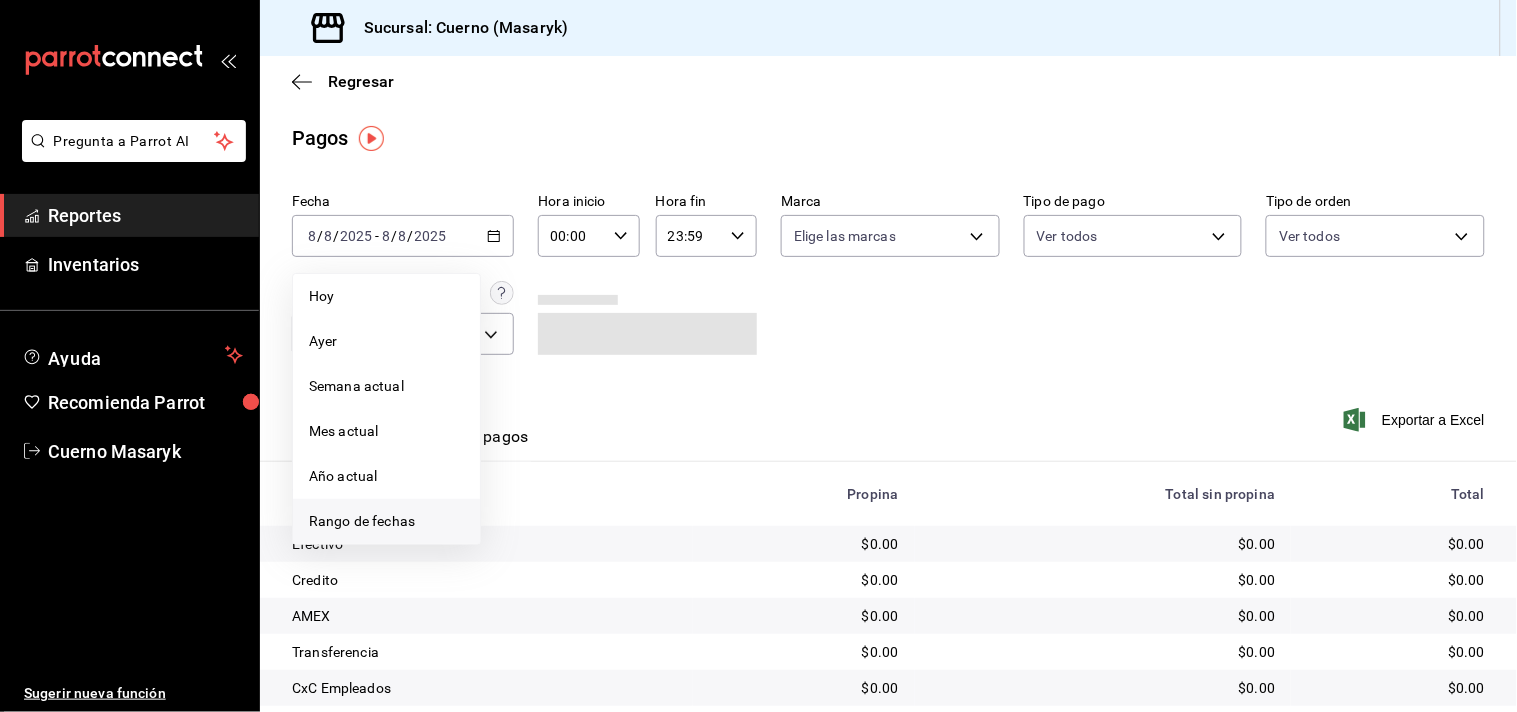 click on "Rango de fechas" at bounding box center (386, 521) 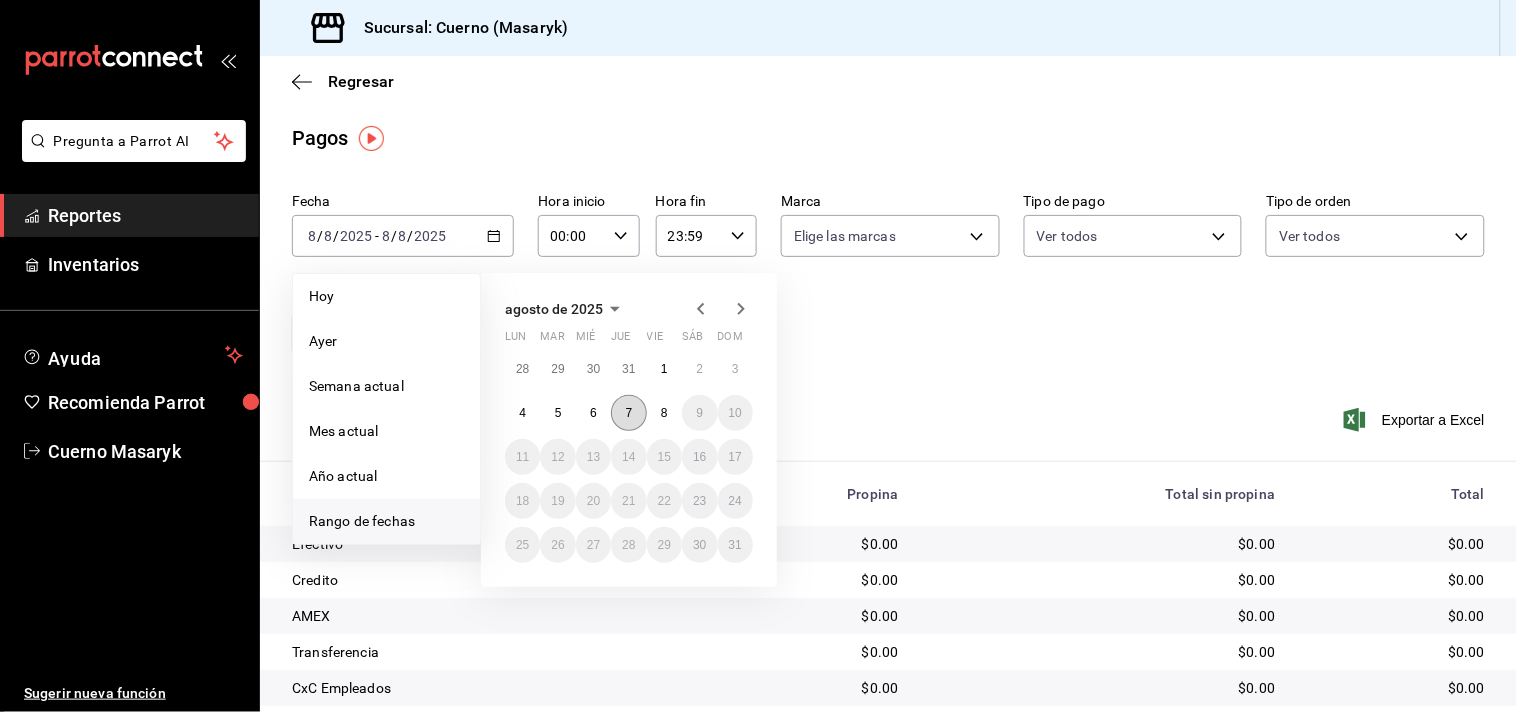 click on "7" at bounding box center (628, 413) 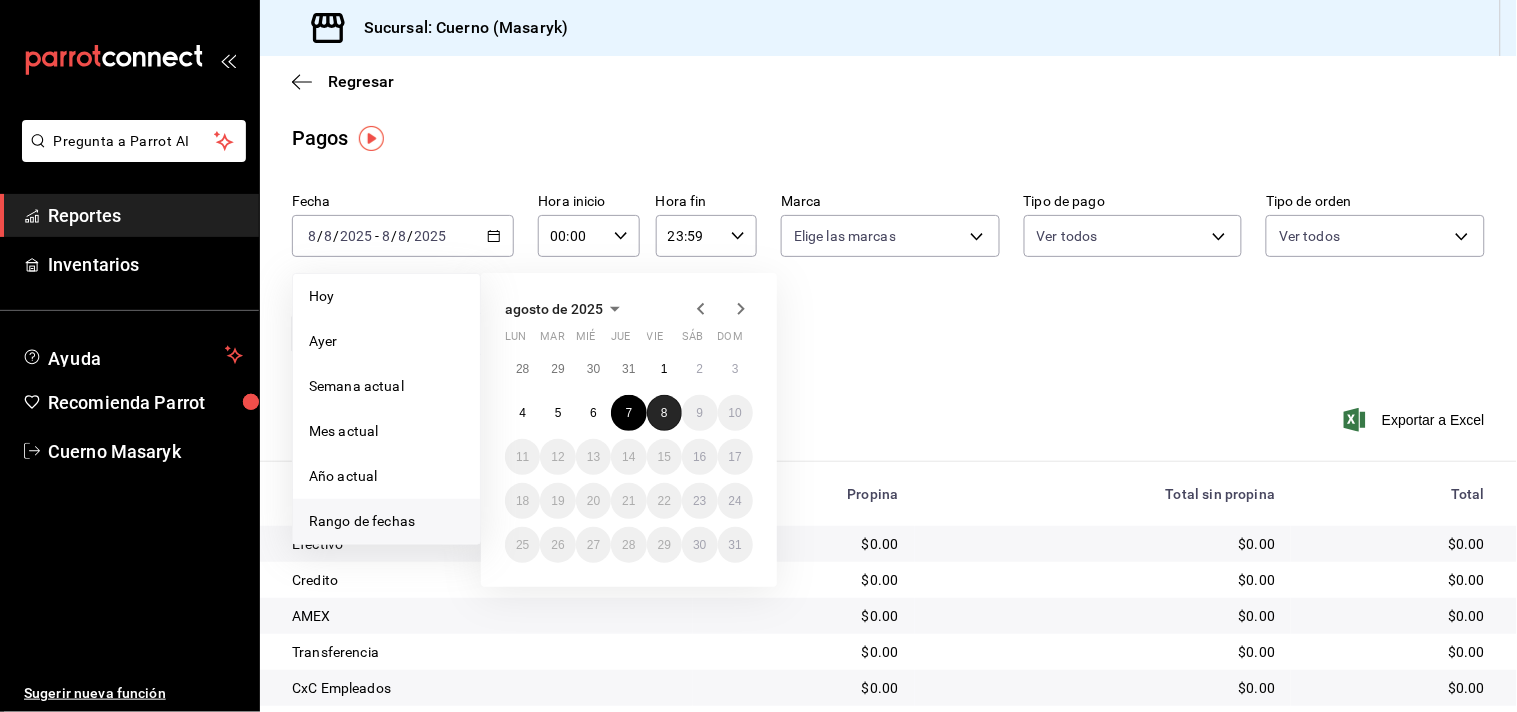 click on "8" at bounding box center [664, 413] 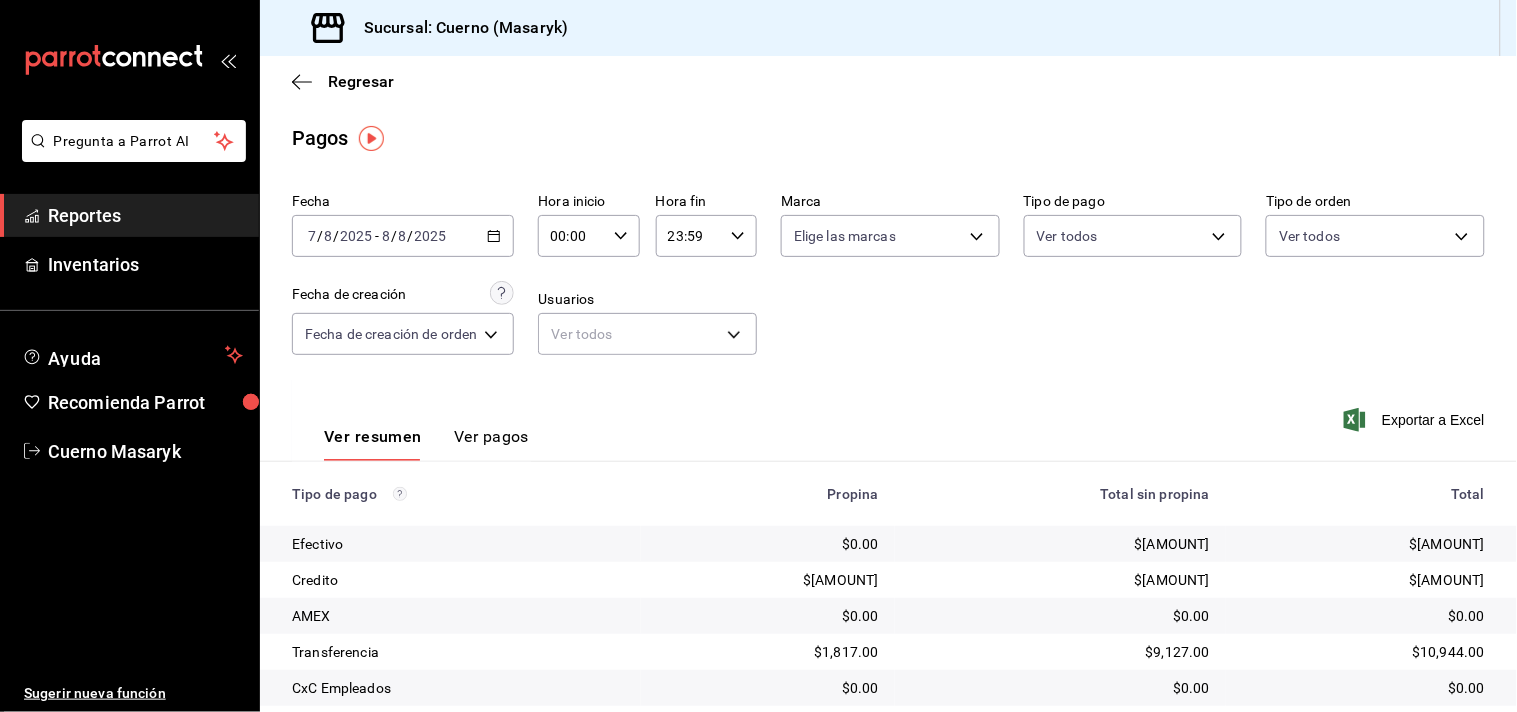 click on "[DATE] [DATE] - [DATE] [DATE]" at bounding box center (403, 236) 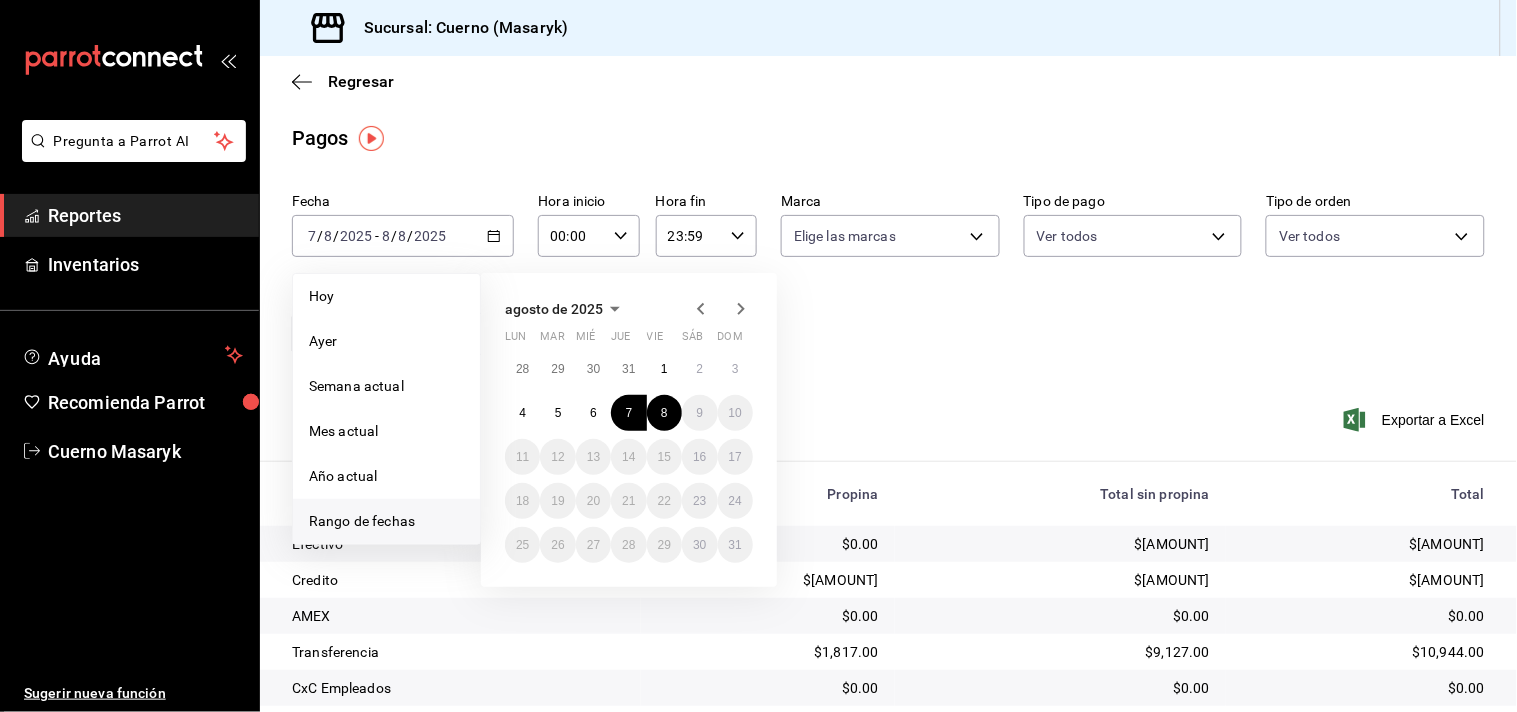 click on "00:00" at bounding box center [571, 236] 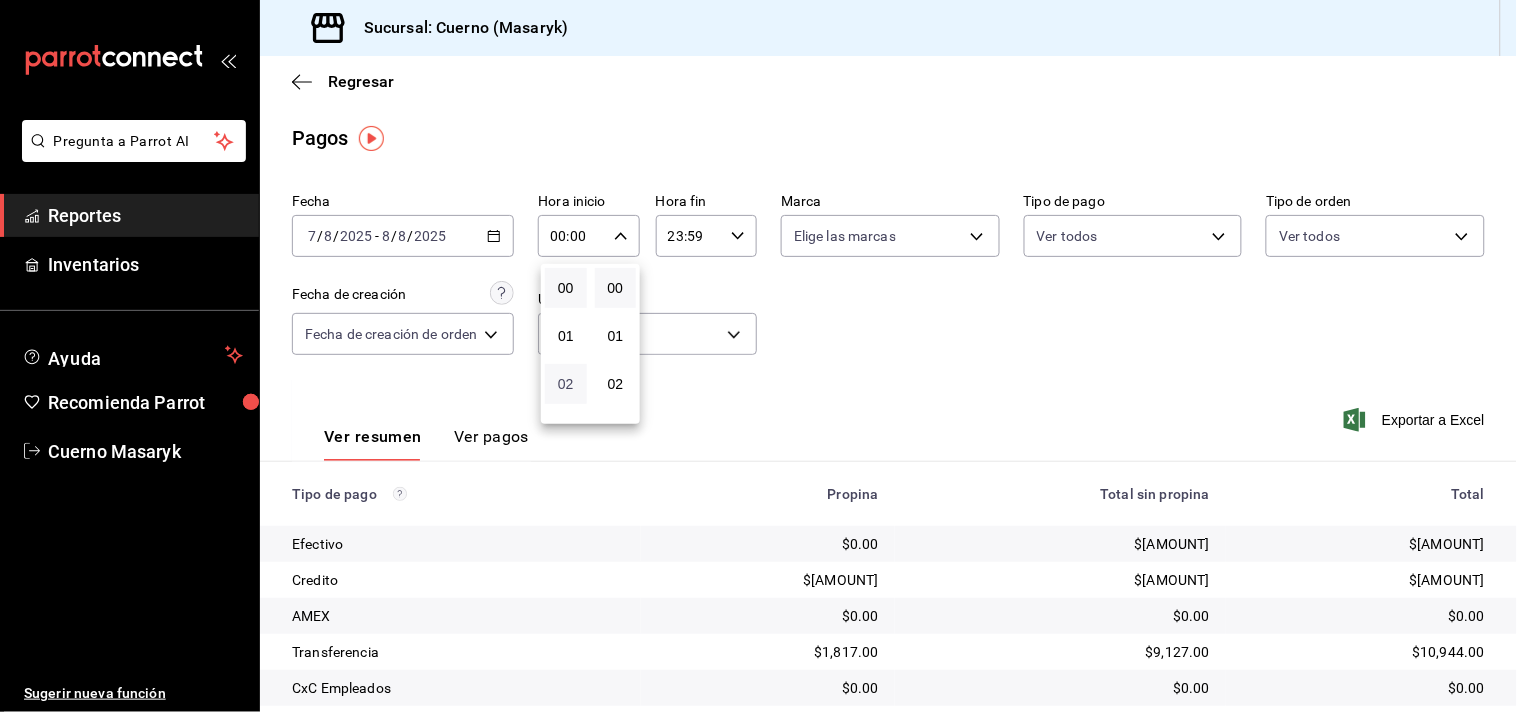 click on "02" at bounding box center [566, 384] 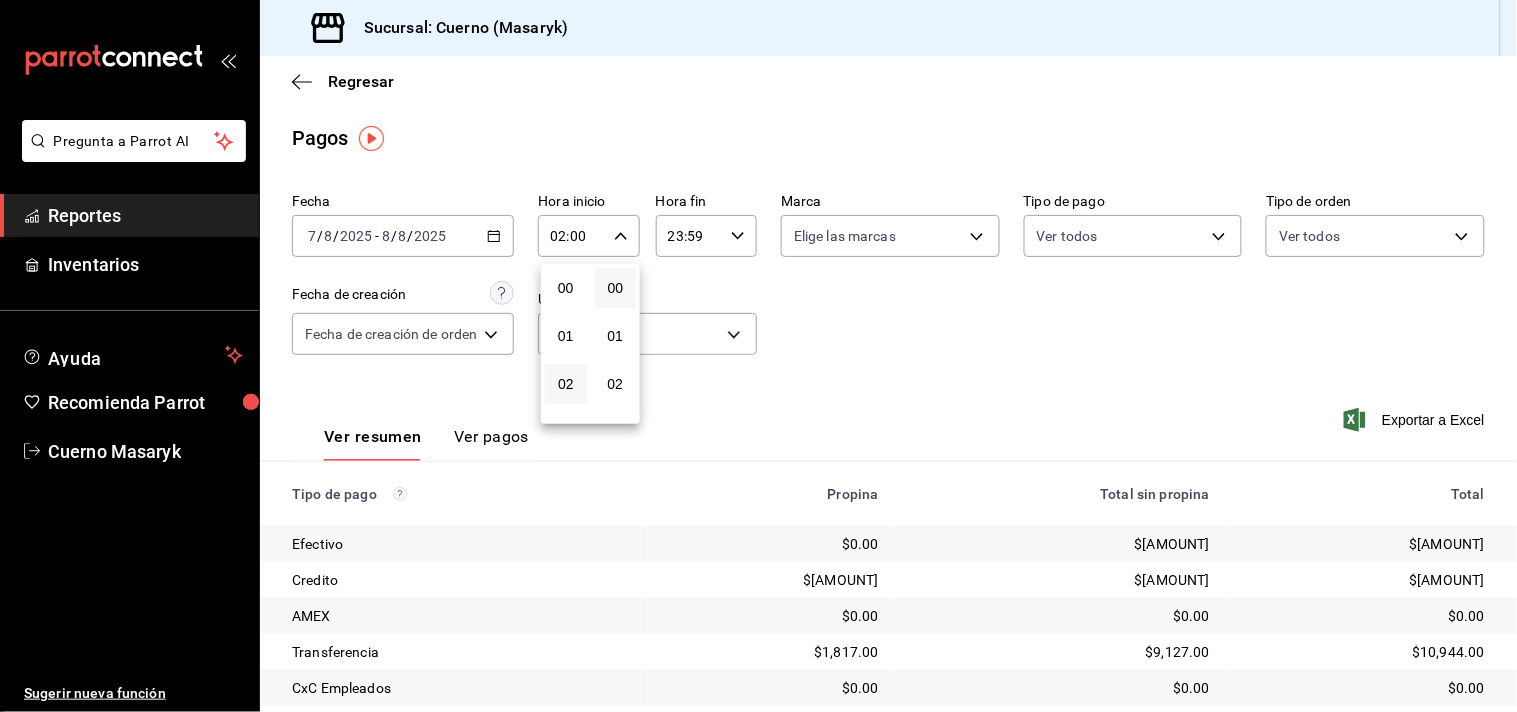 click at bounding box center (758, 356) 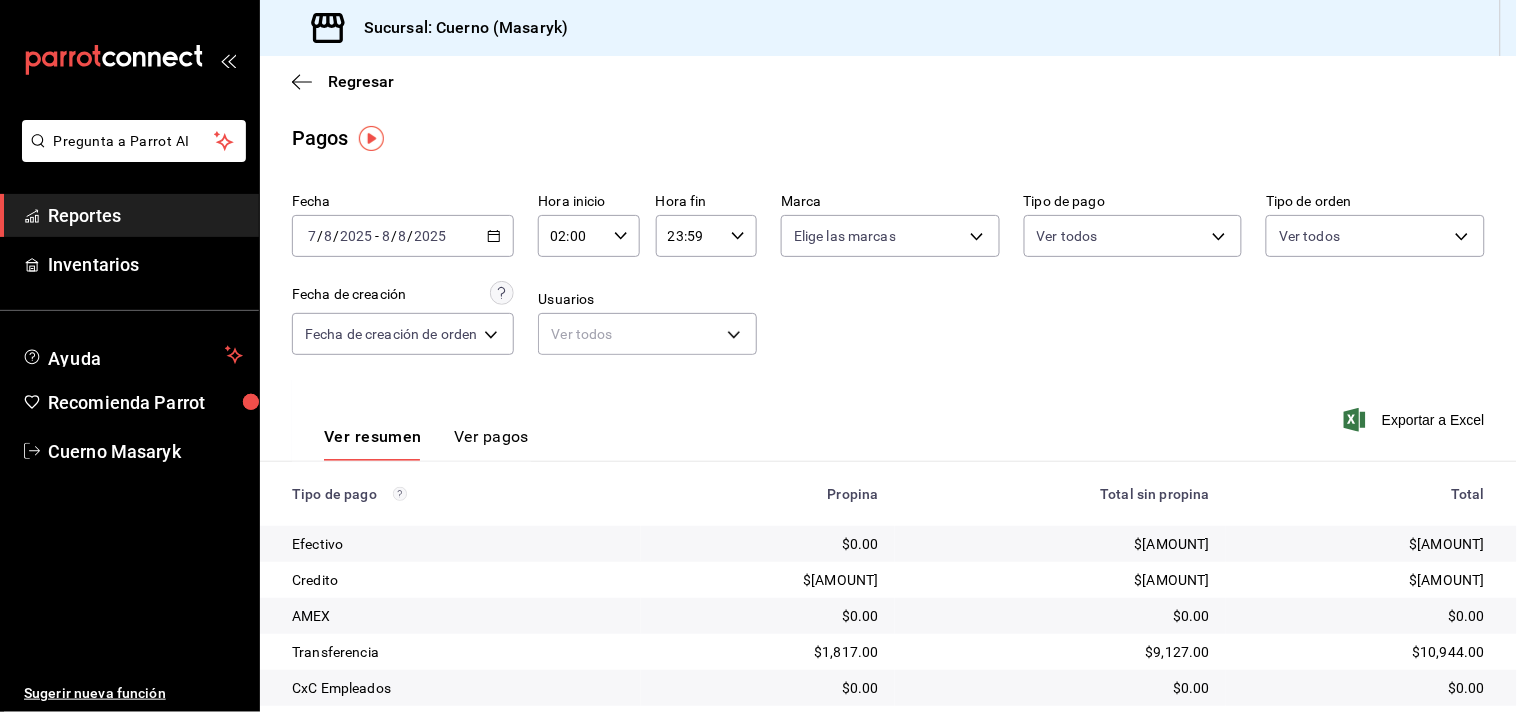 click on "23:59" at bounding box center [689, 236] 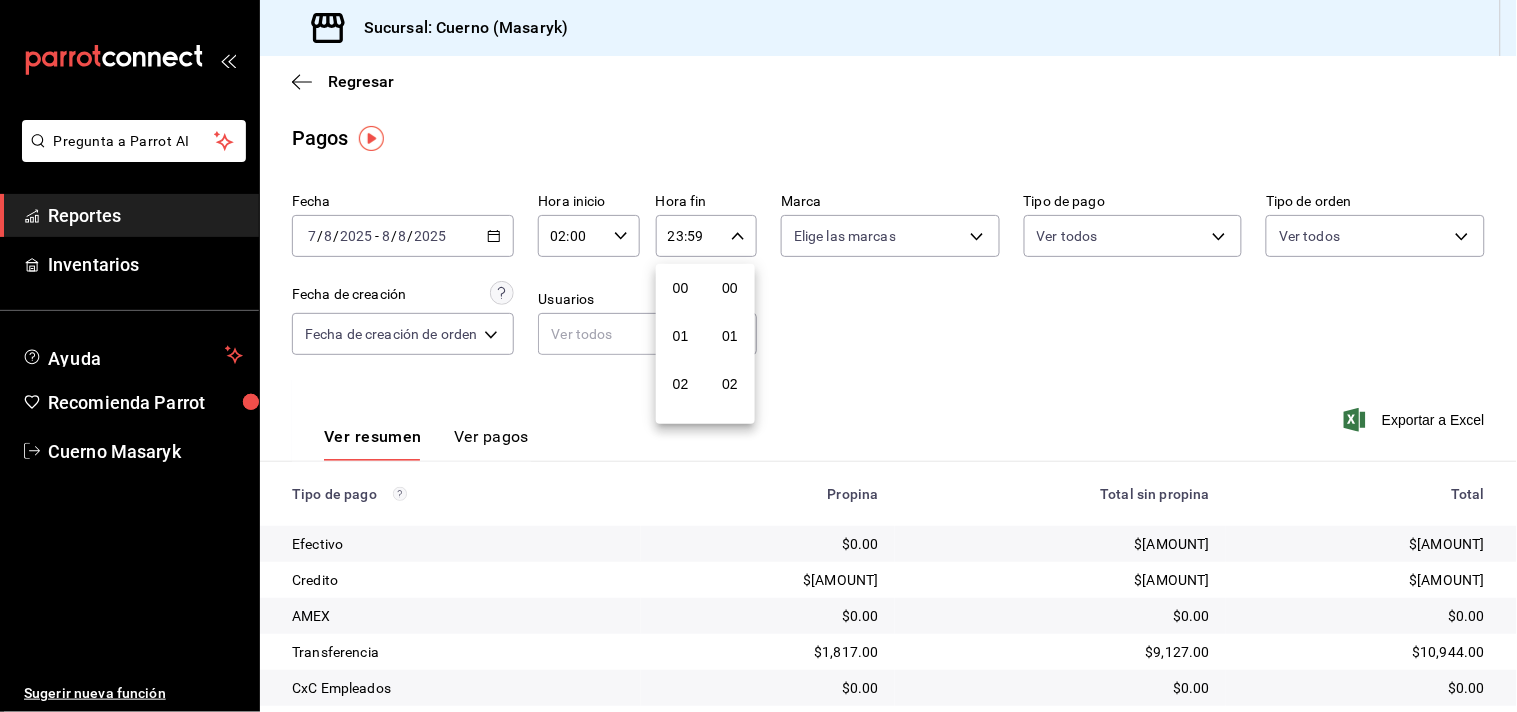 scroll, scrollTop: 981, scrollLeft: 0, axis: vertical 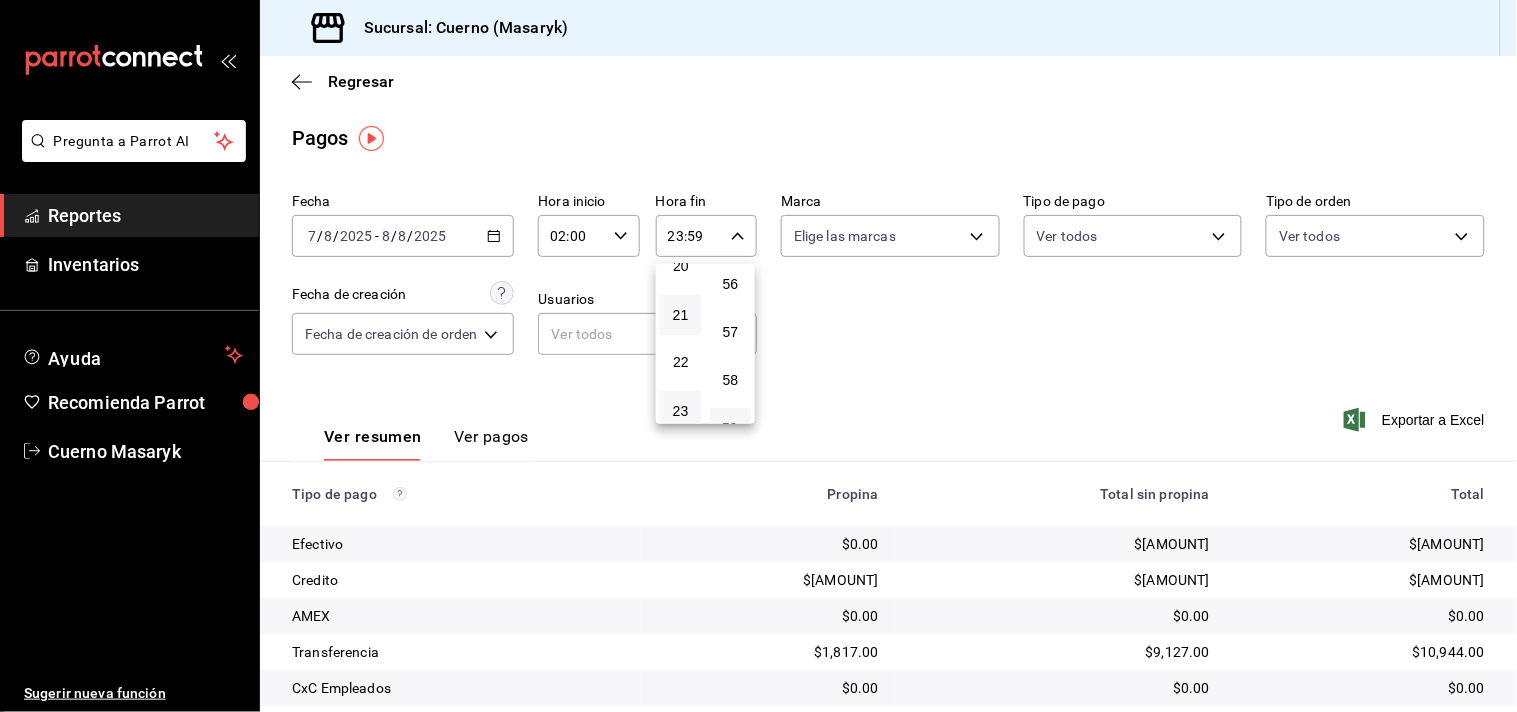 click on "21" at bounding box center [681, 315] 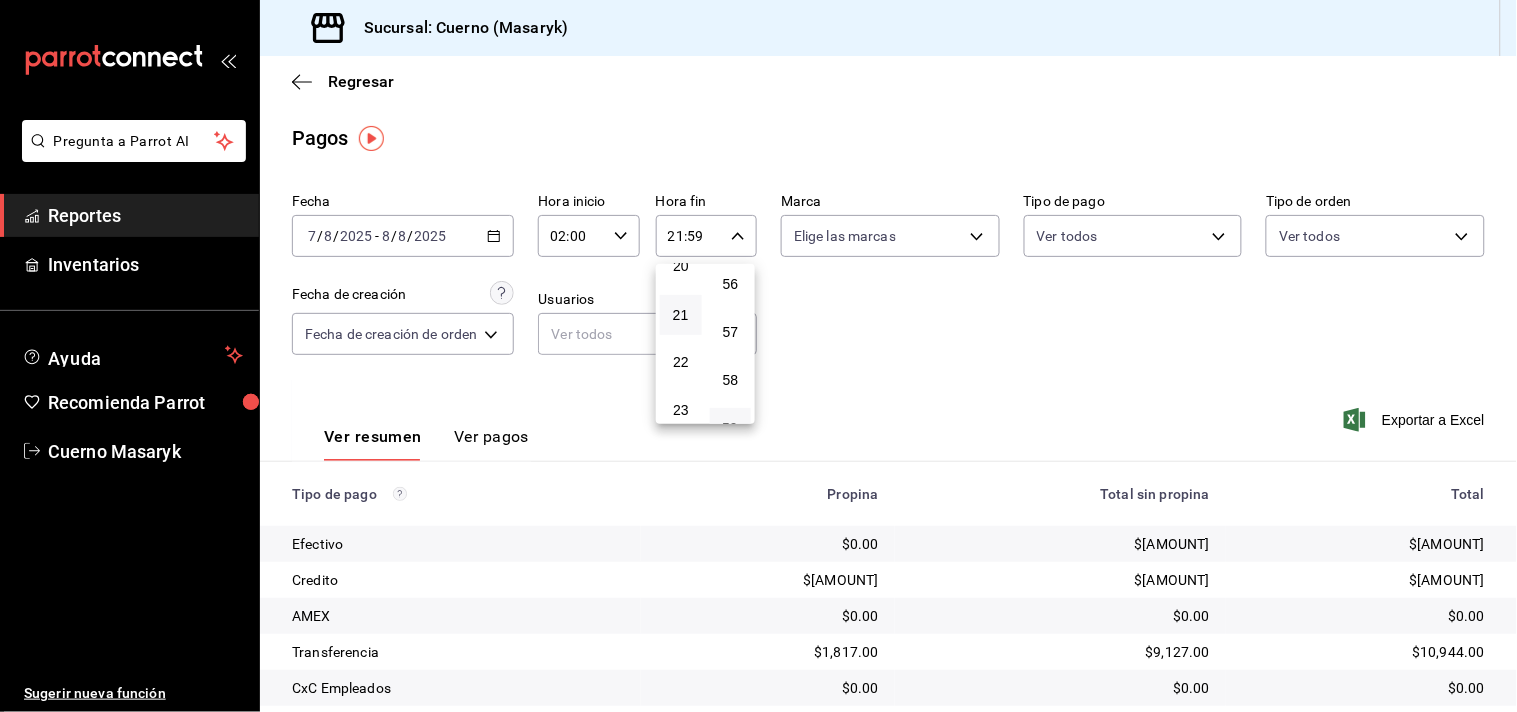 type 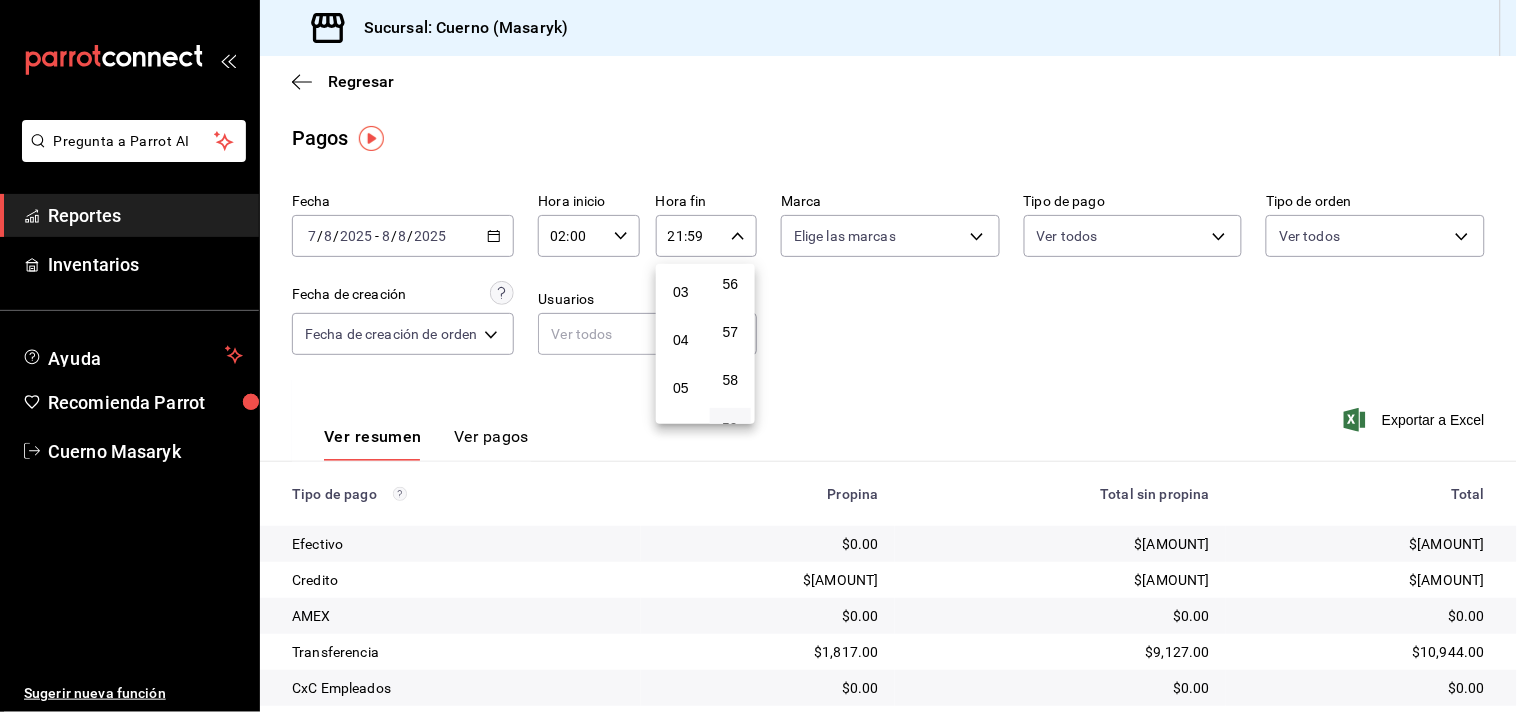 scroll, scrollTop: 136, scrollLeft: 0, axis: vertical 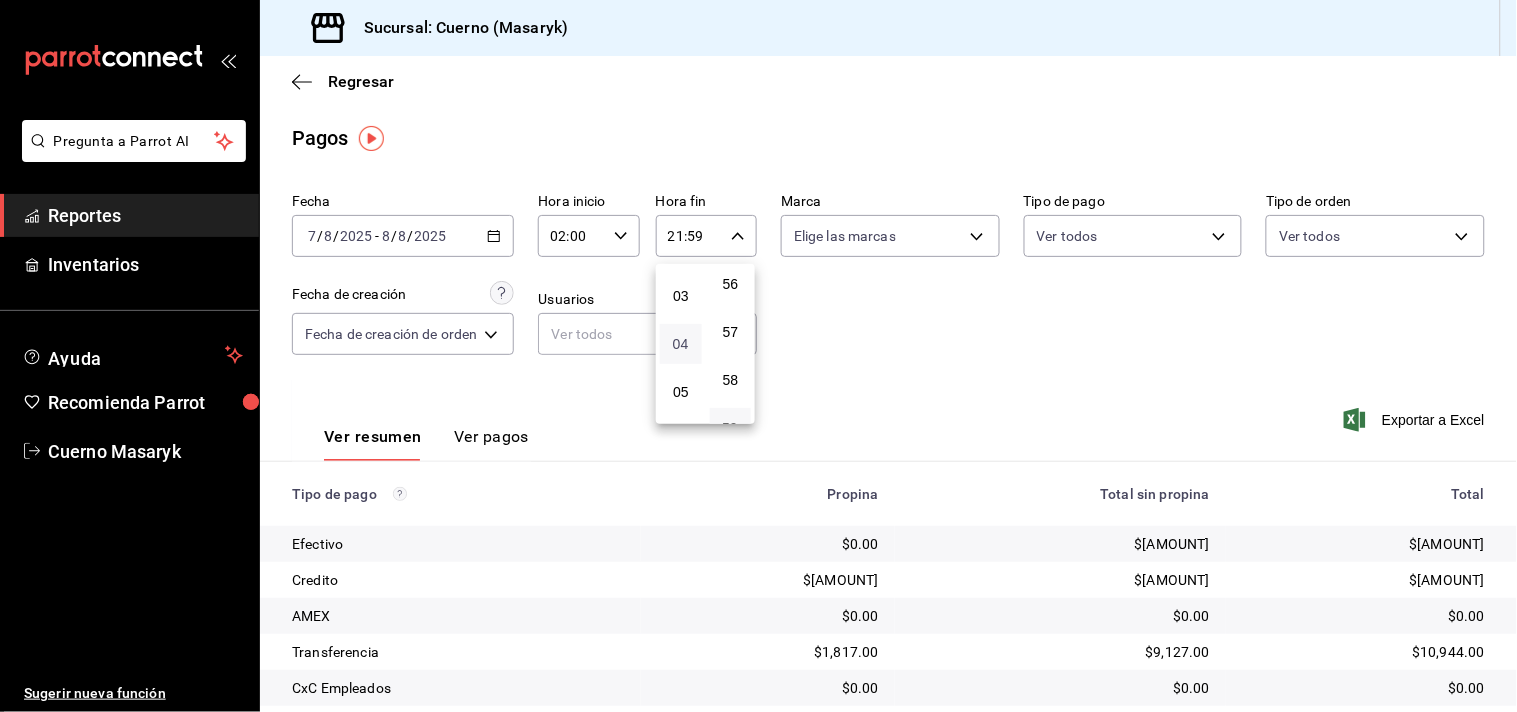 click on "04" at bounding box center (681, 344) 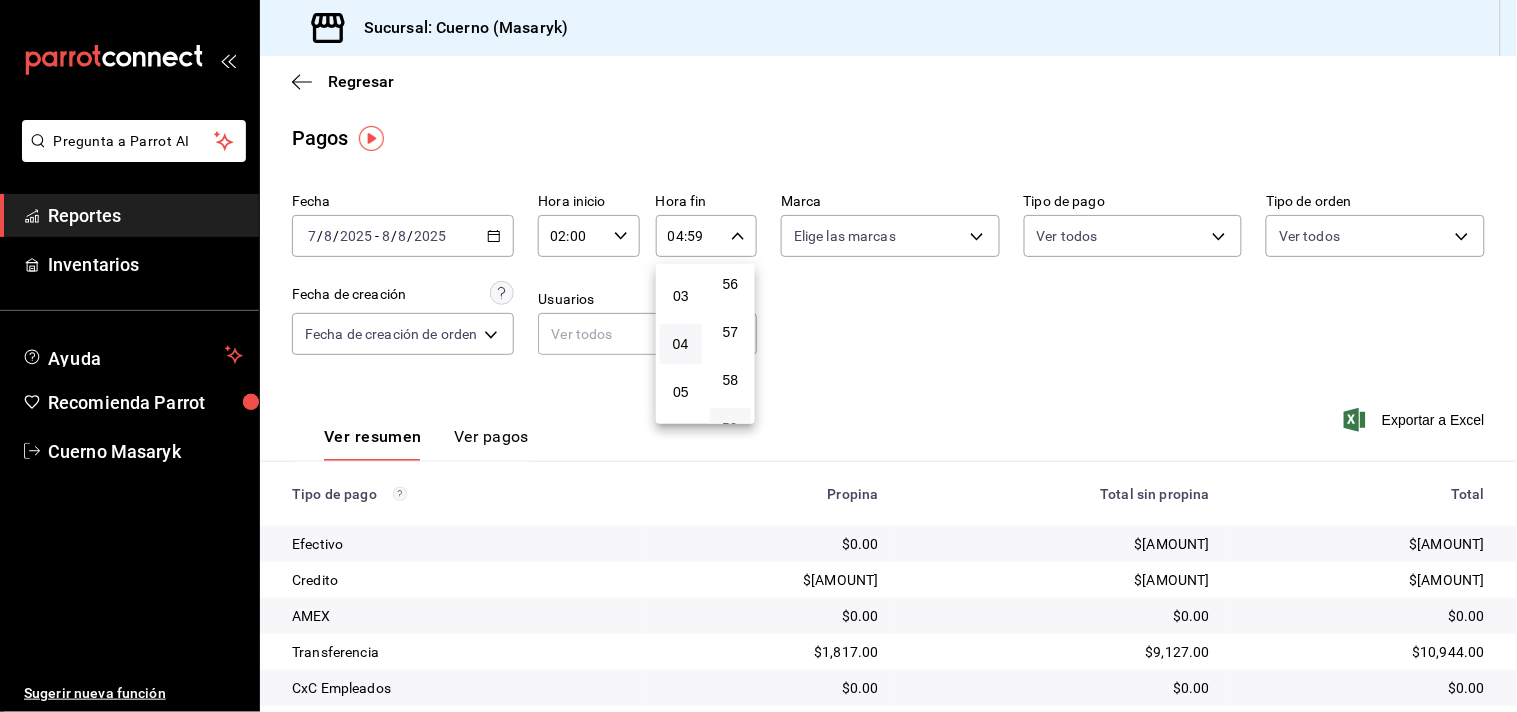 click at bounding box center (758, 356) 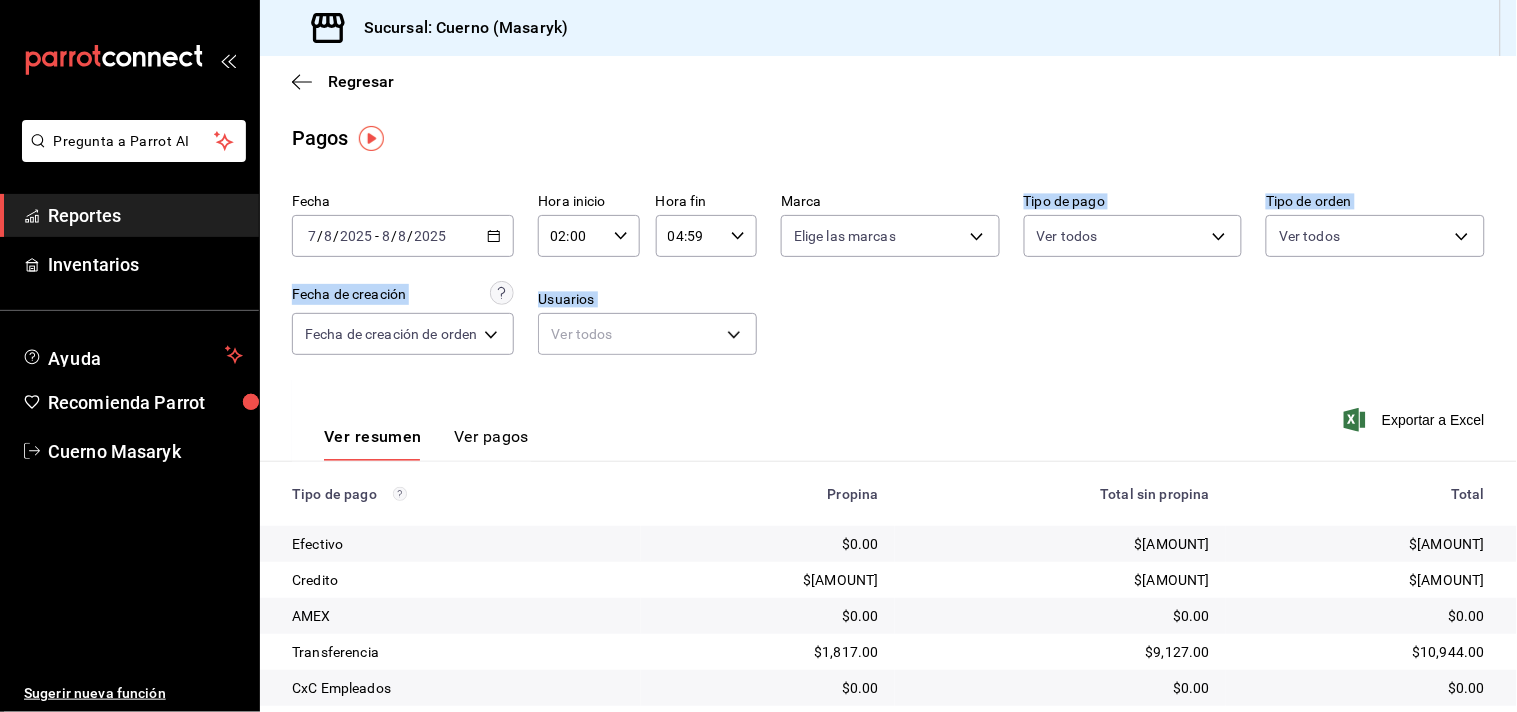 drag, startPoint x: 816, startPoint y: 380, endPoint x: 867, endPoint y: 363, distance: 53.75872 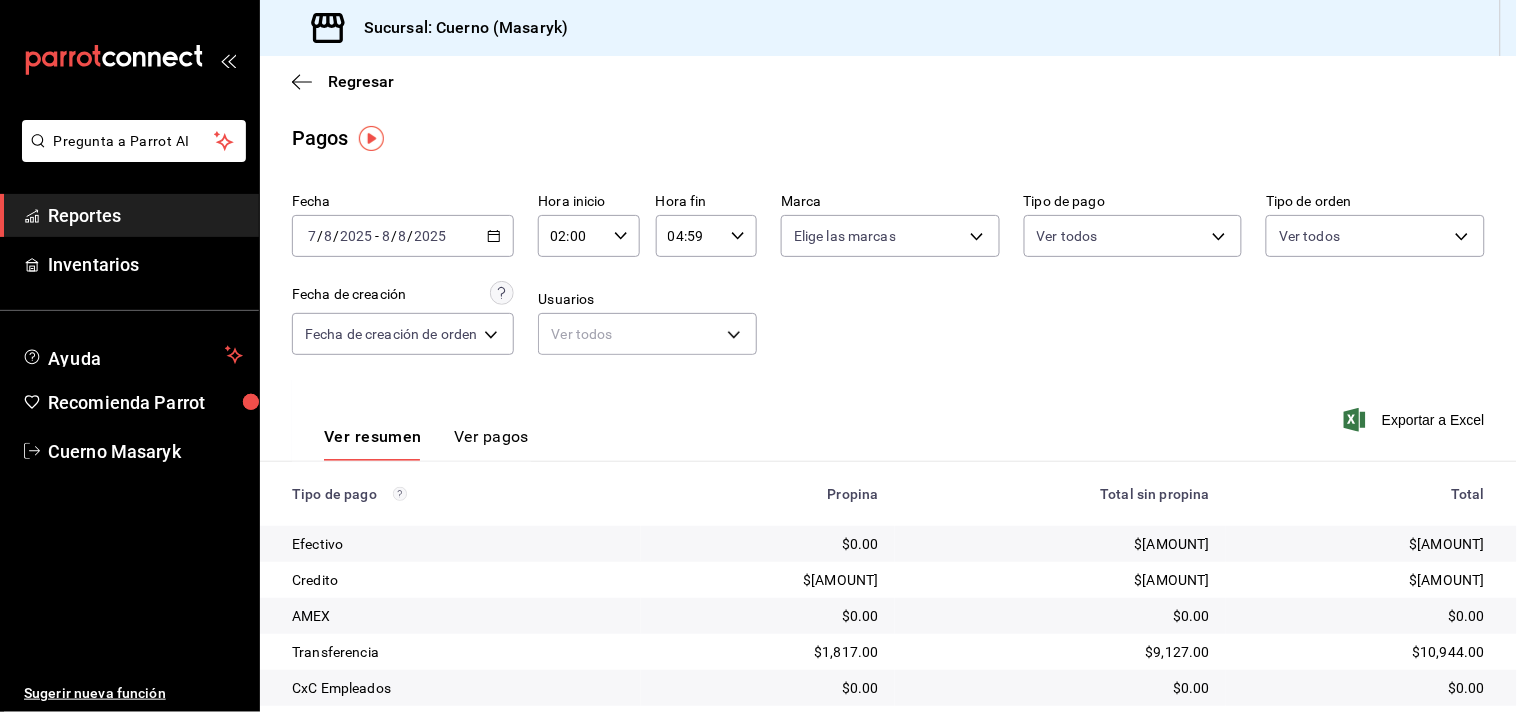 click on "Ver resumen Ver pagos Exportar a Excel" at bounding box center (888, 432) 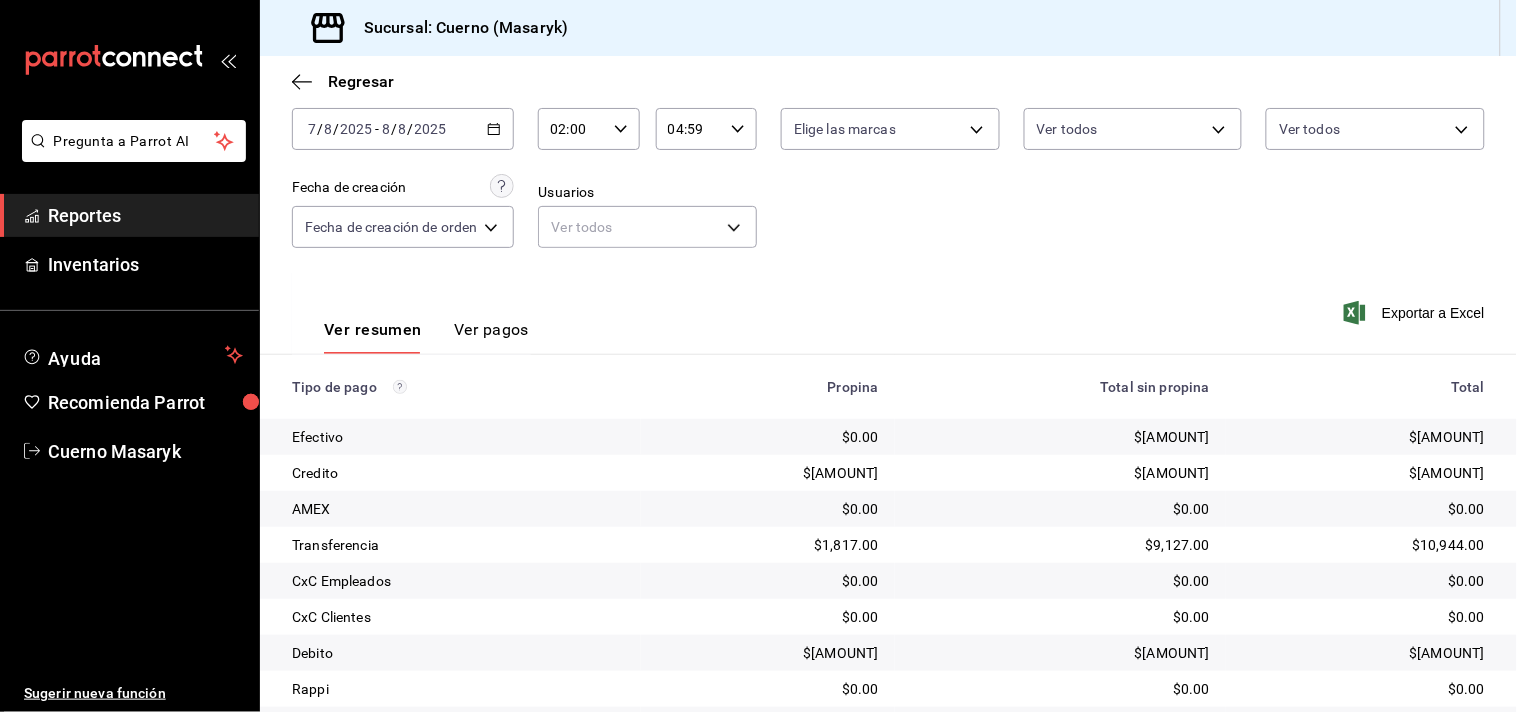 scroll, scrollTop: 133, scrollLeft: 0, axis: vertical 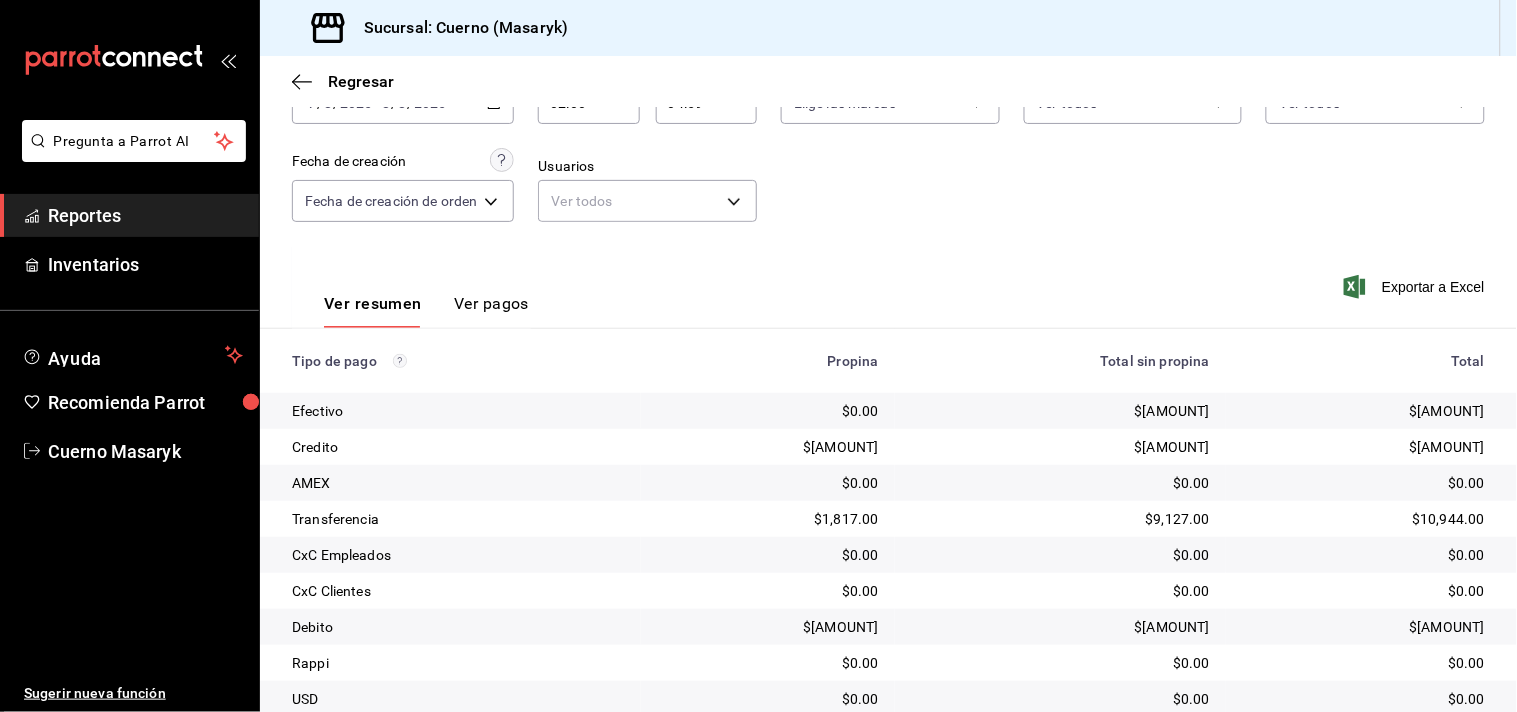 click on "Ver resumen Ver pagos Exportar a Excel" at bounding box center (888, 299) 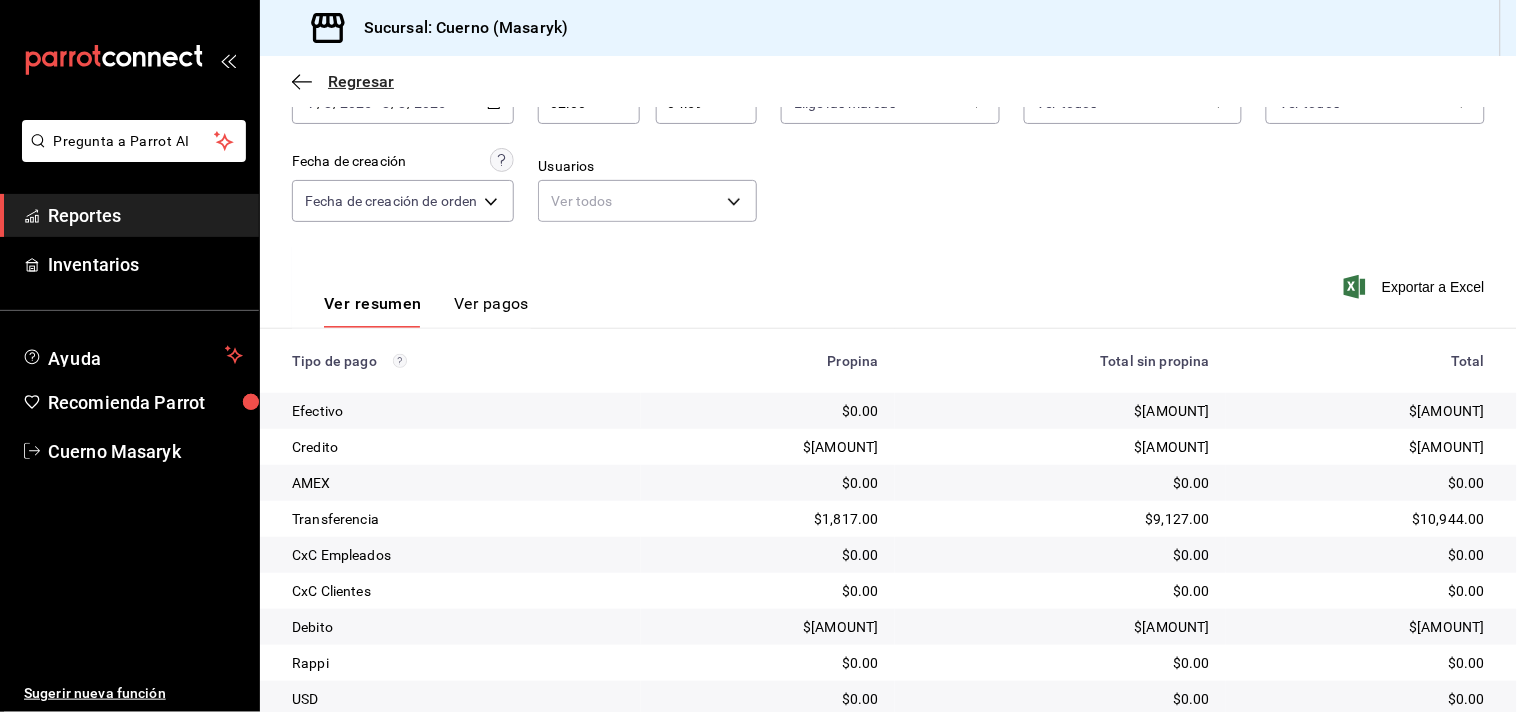 click 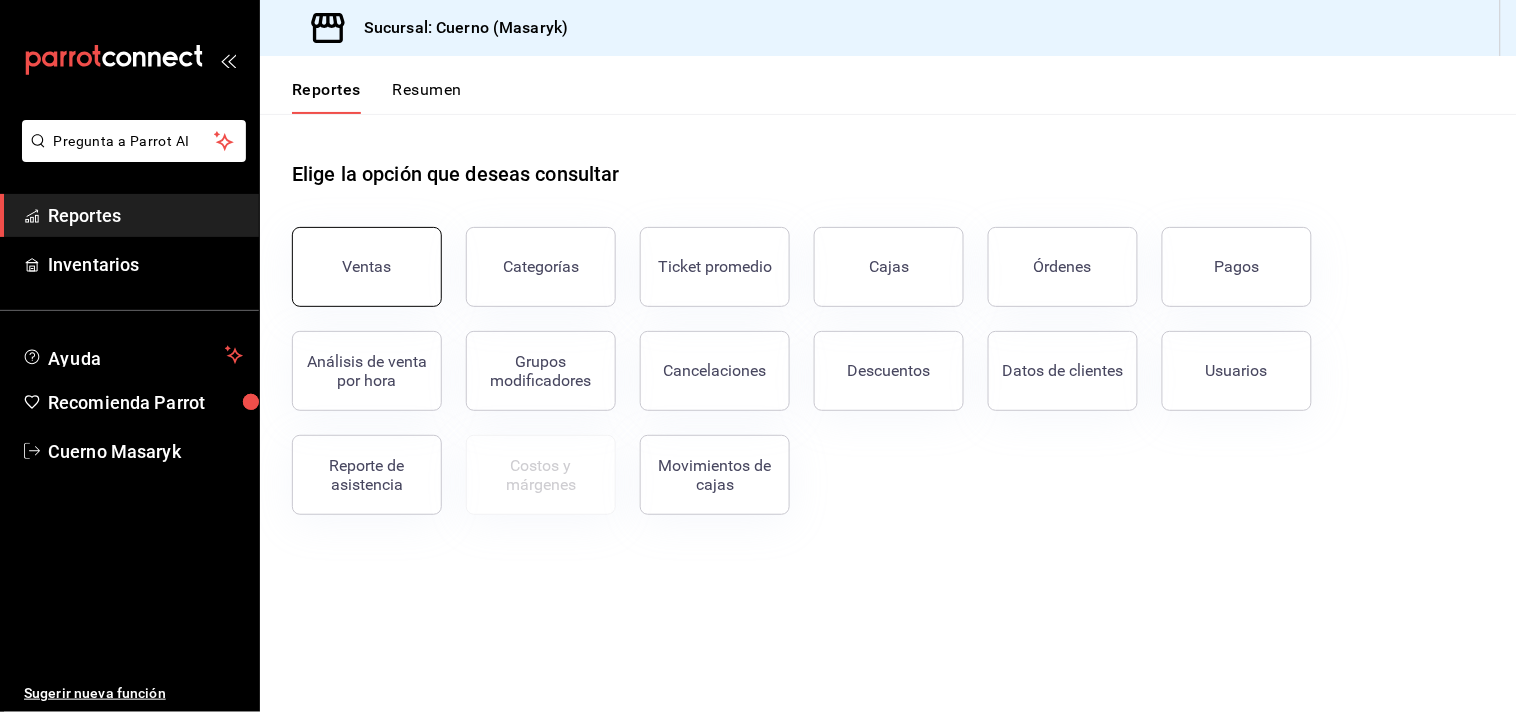 click on "Ventas" at bounding box center (367, 267) 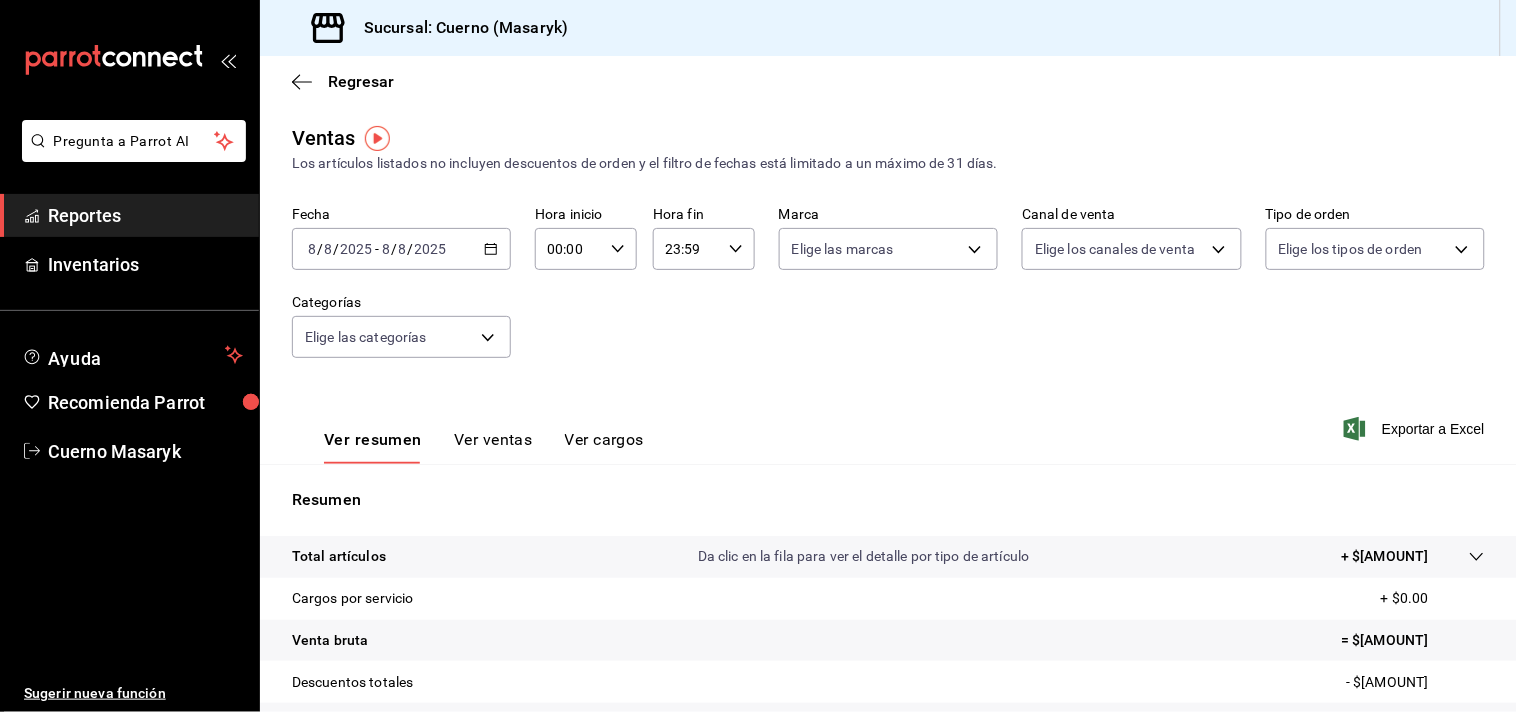 click on "2025" at bounding box center [356, 249] 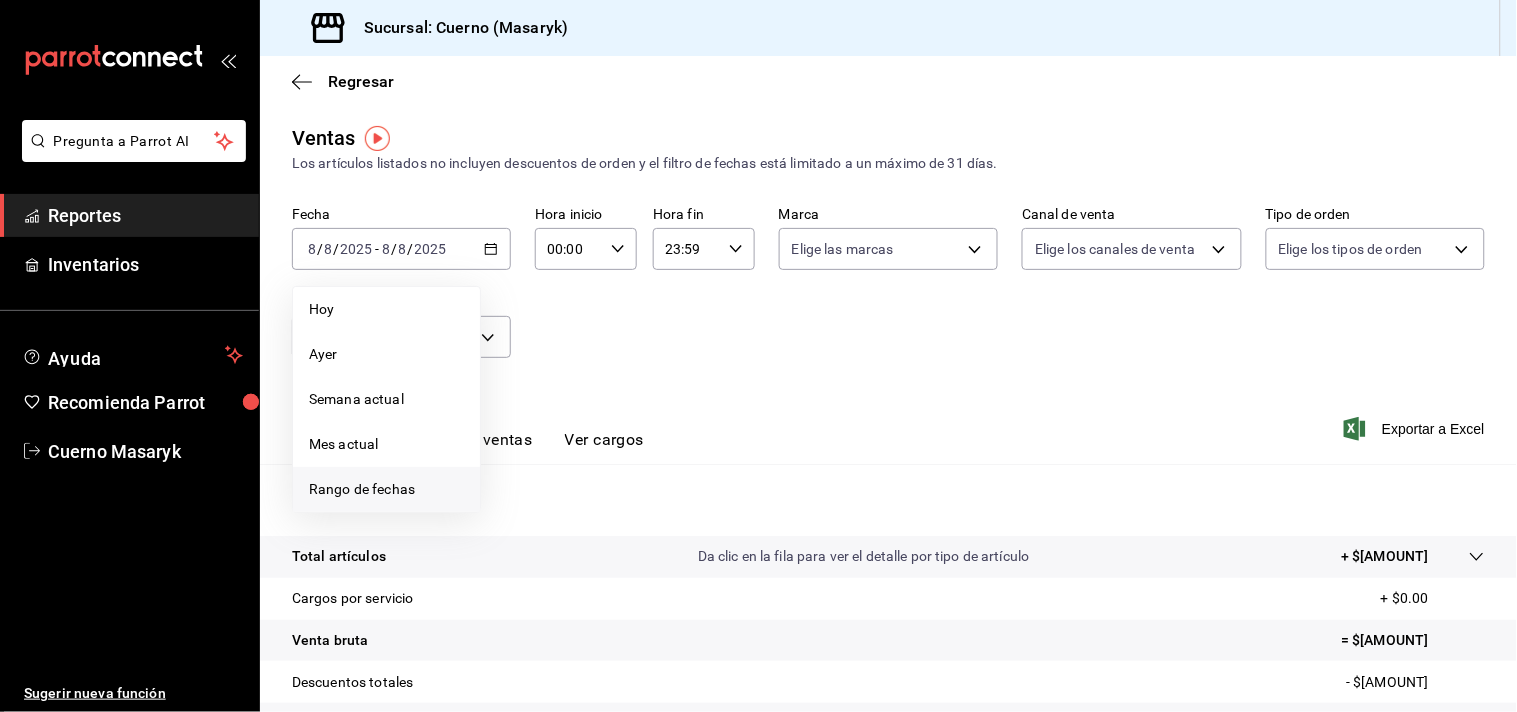 click on "Rango de fechas" at bounding box center [386, 489] 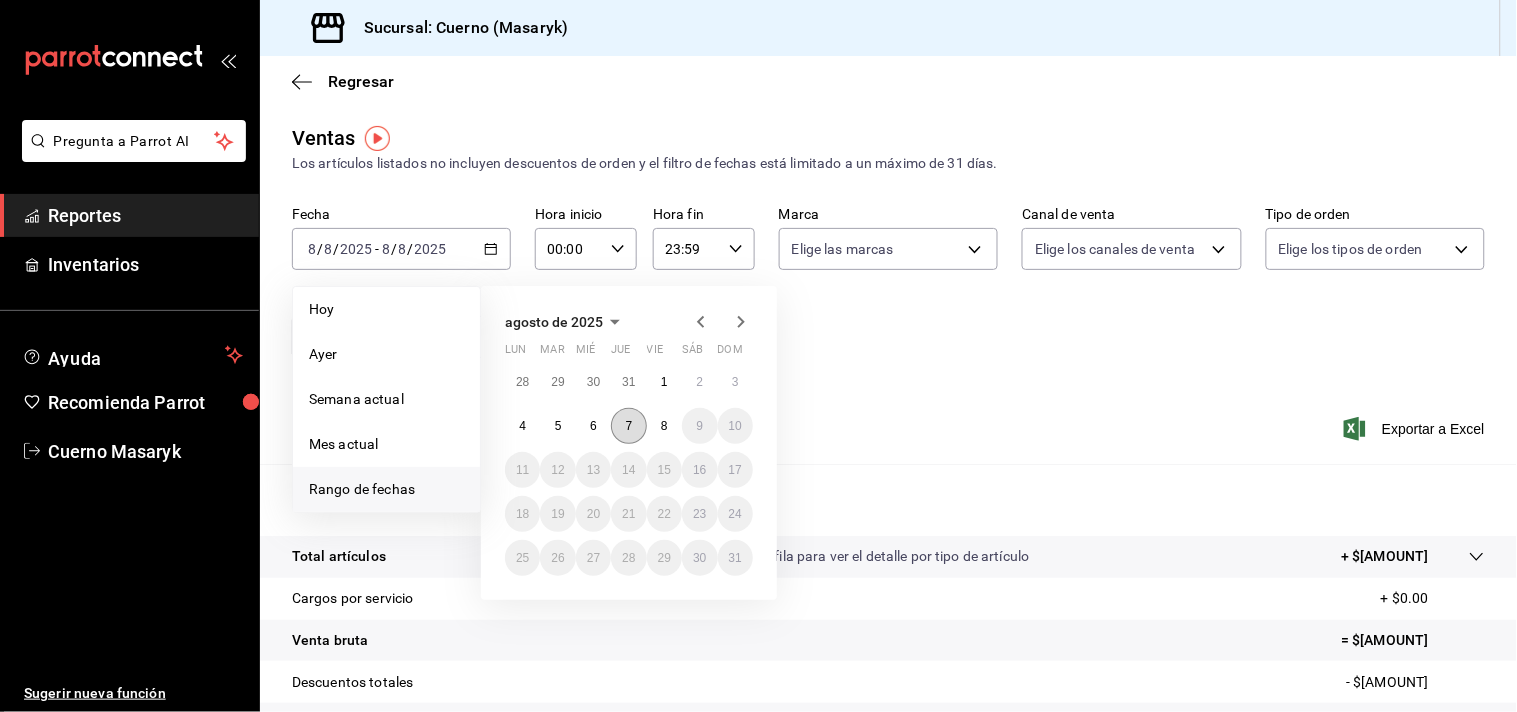 click on "7" at bounding box center (628, 426) 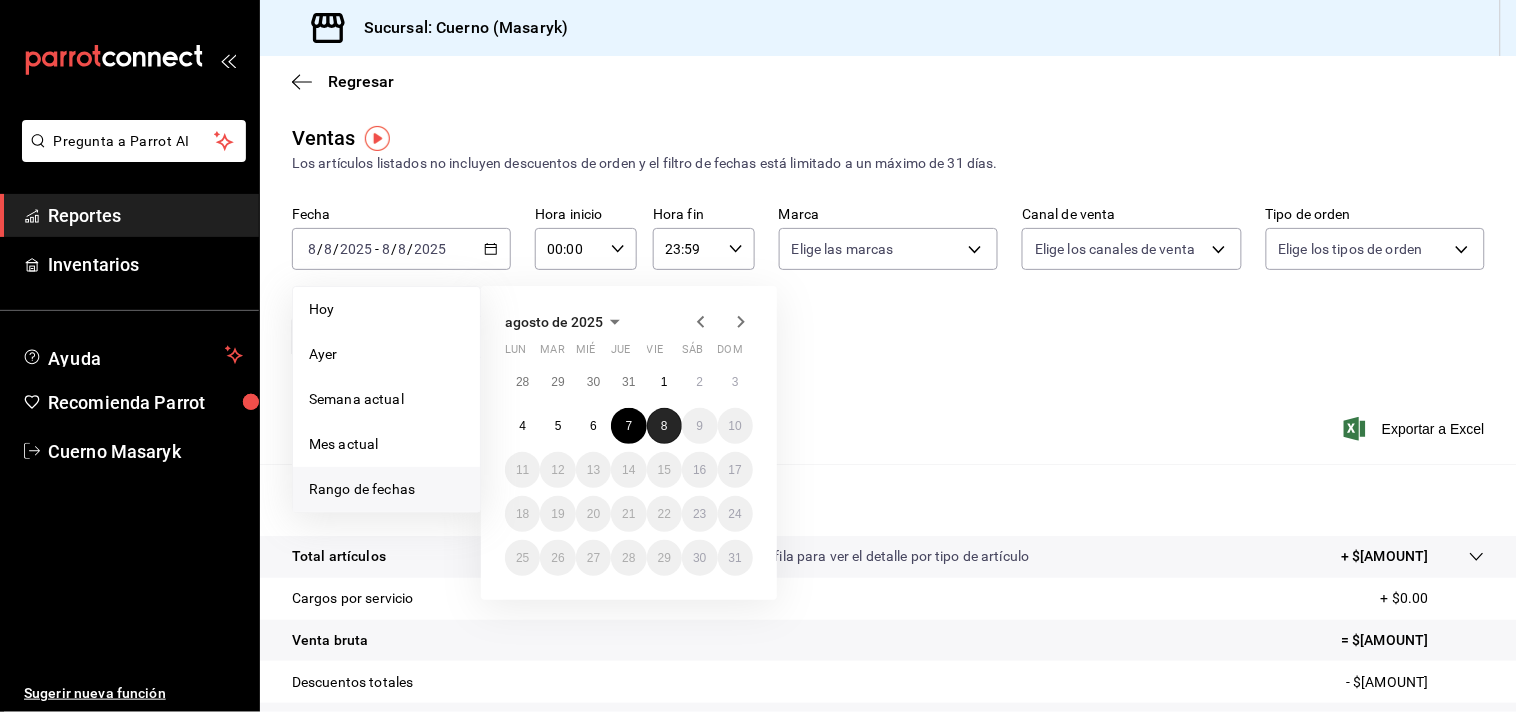 click on "8" at bounding box center (664, 426) 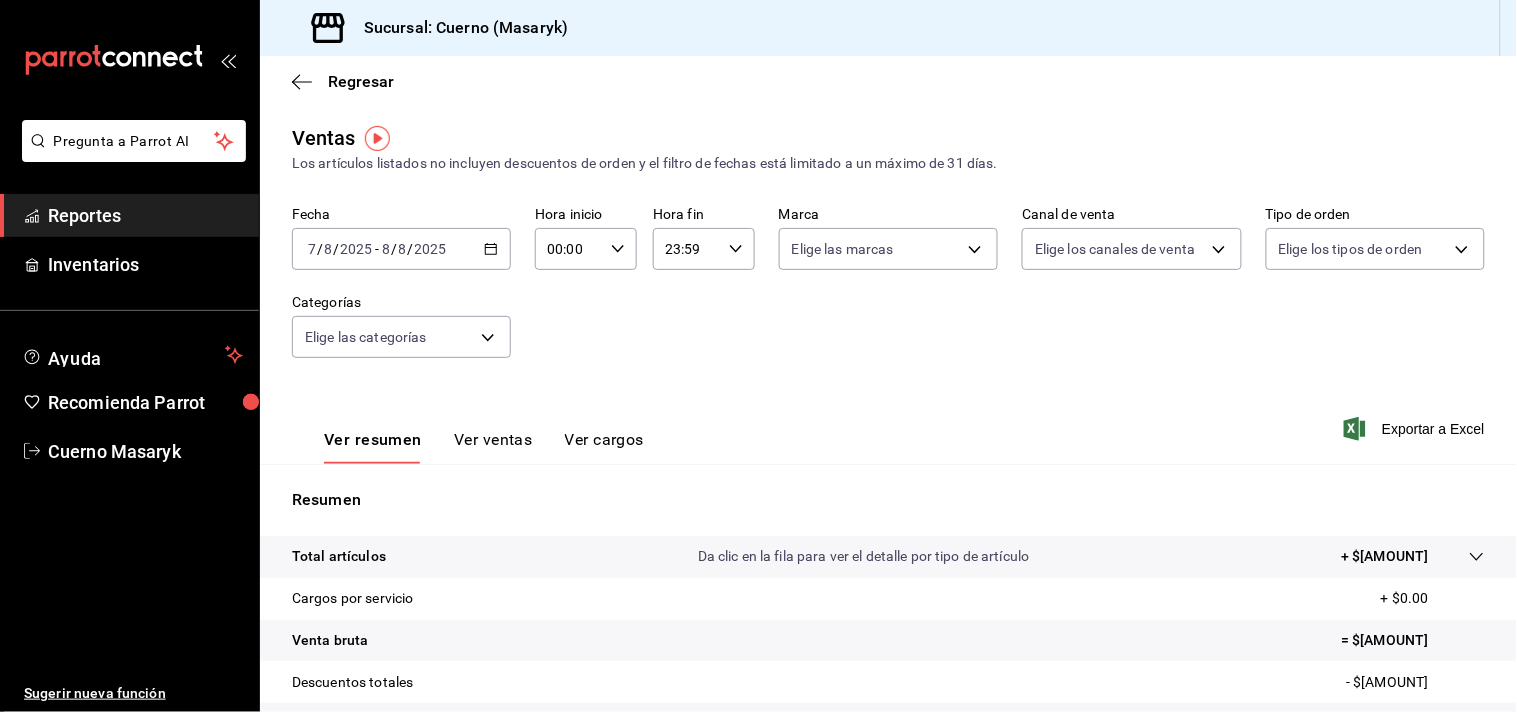 click on "00:00" at bounding box center [569, 249] 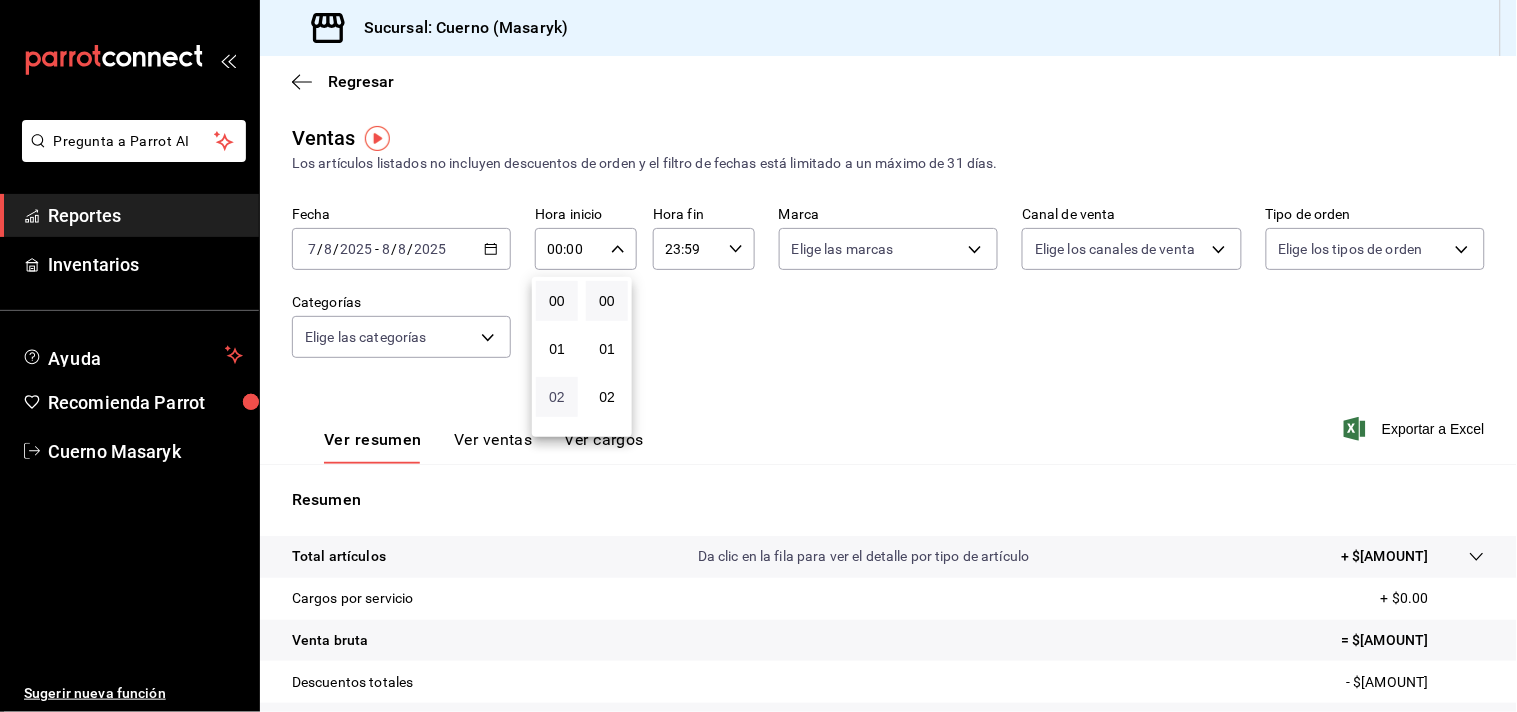 click on "02" at bounding box center [557, 397] 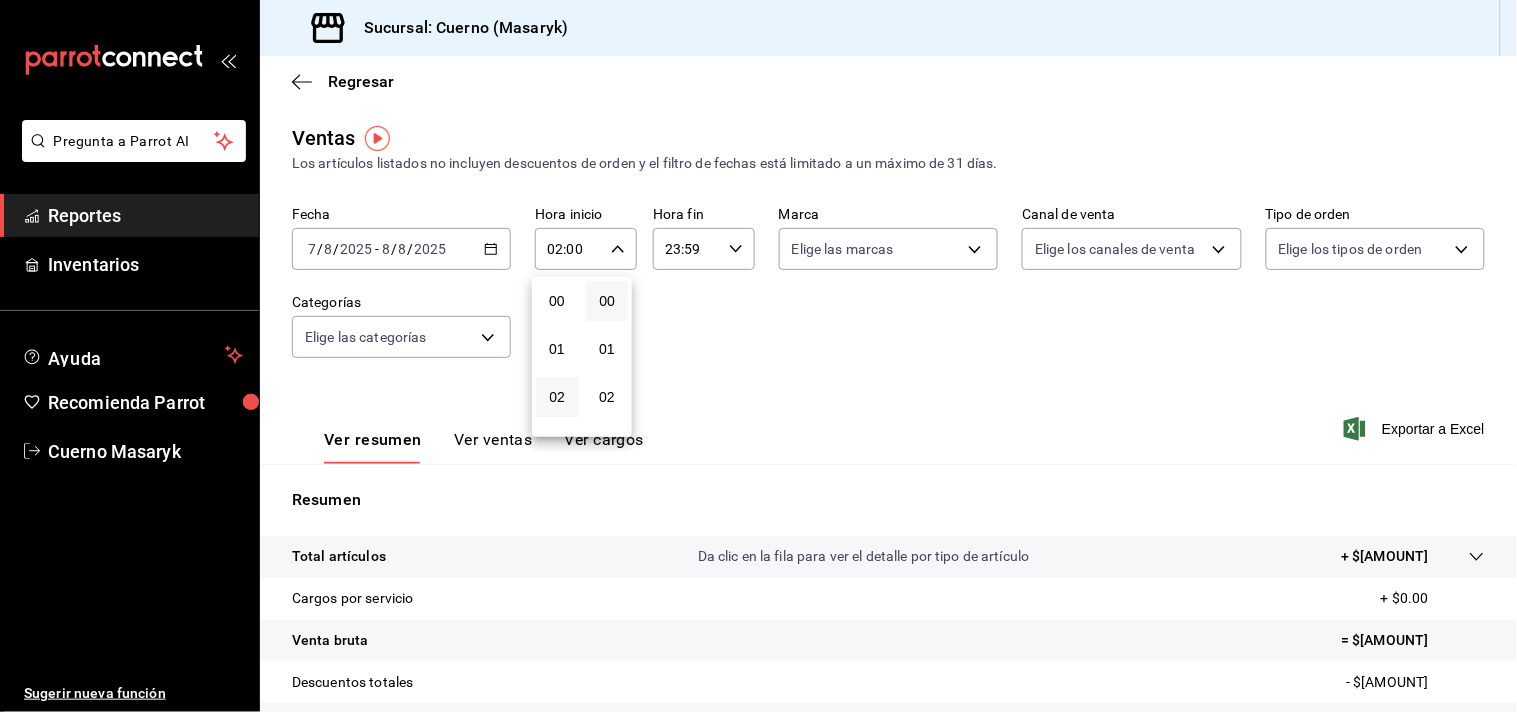 click at bounding box center [758, 356] 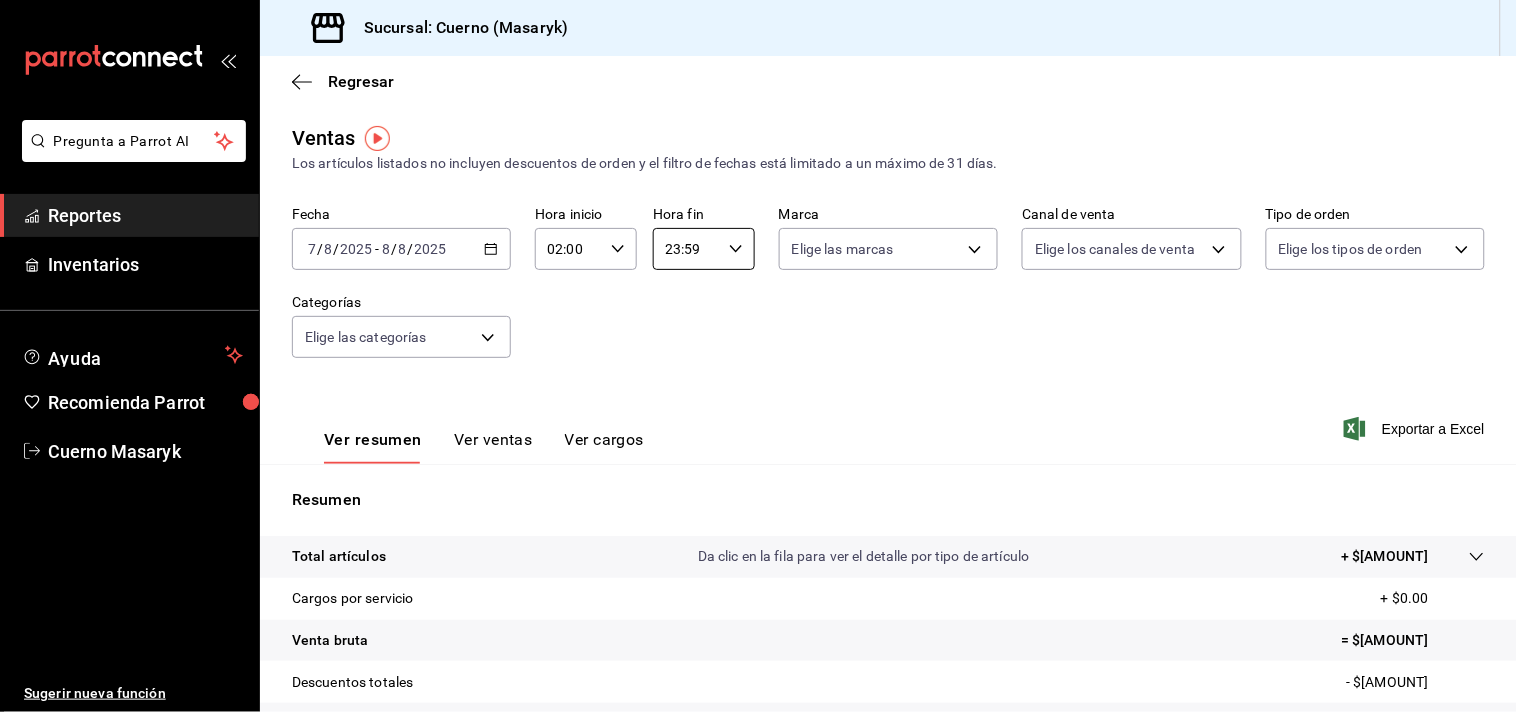 click on "23:59" at bounding box center [687, 249] 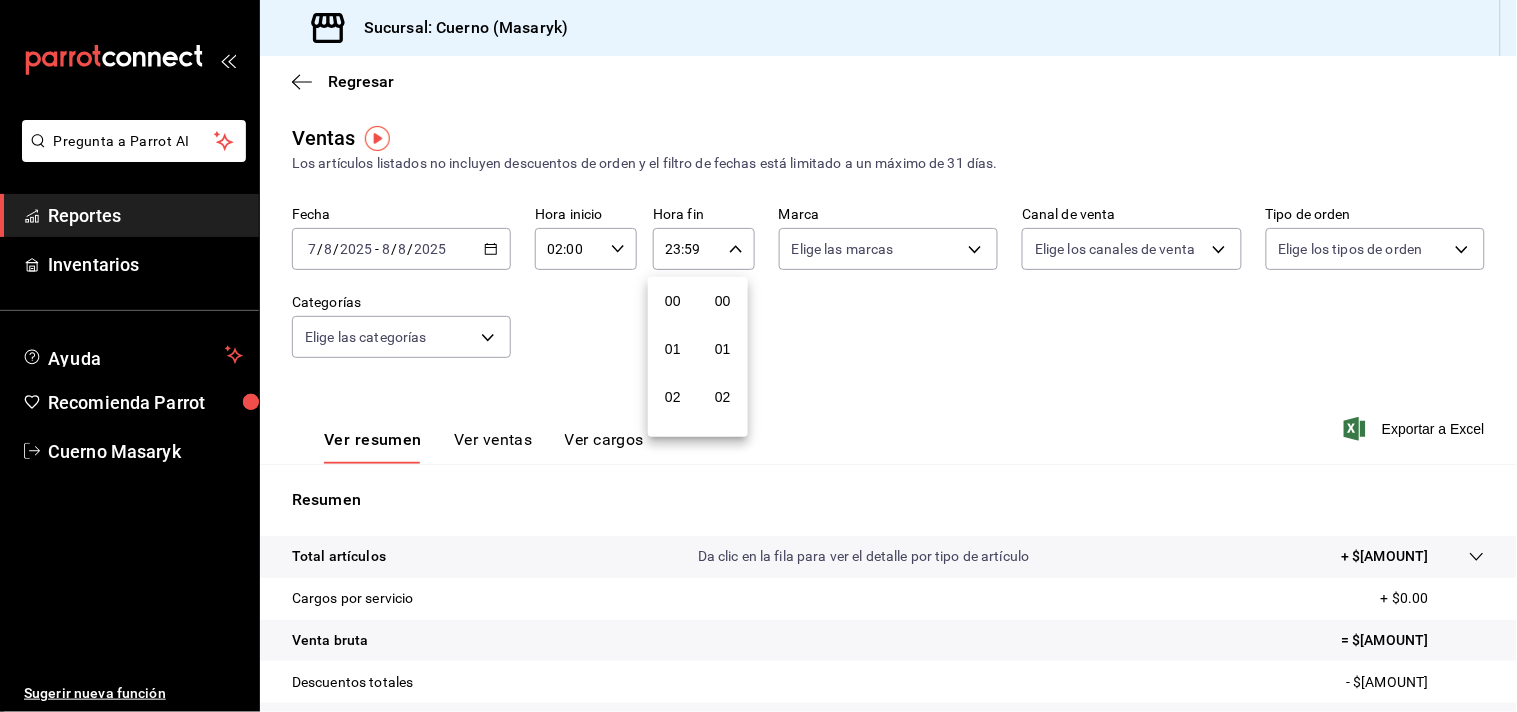 scroll, scrollTop: 981, scrollLeft: 0, axis: vertical 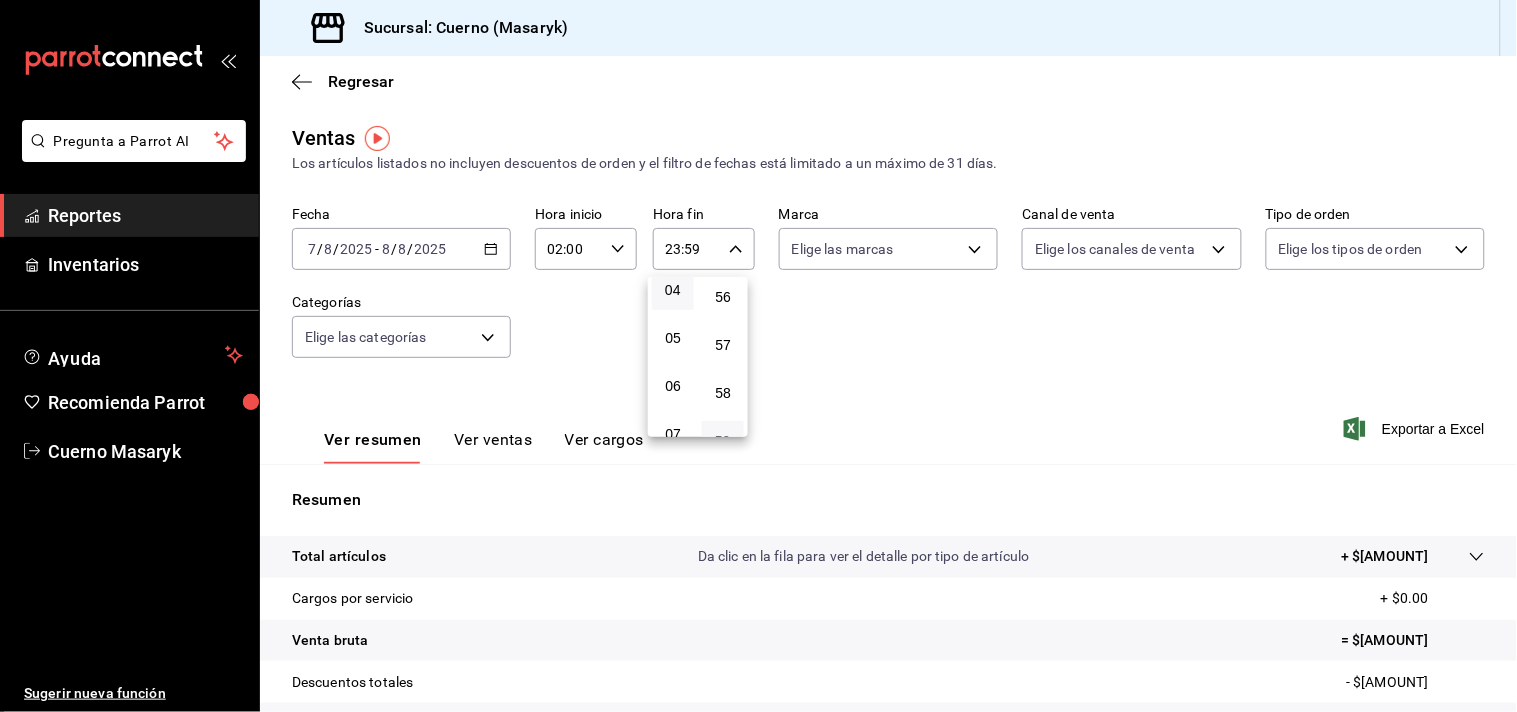 click on "04" at bounding box center (673, 290) 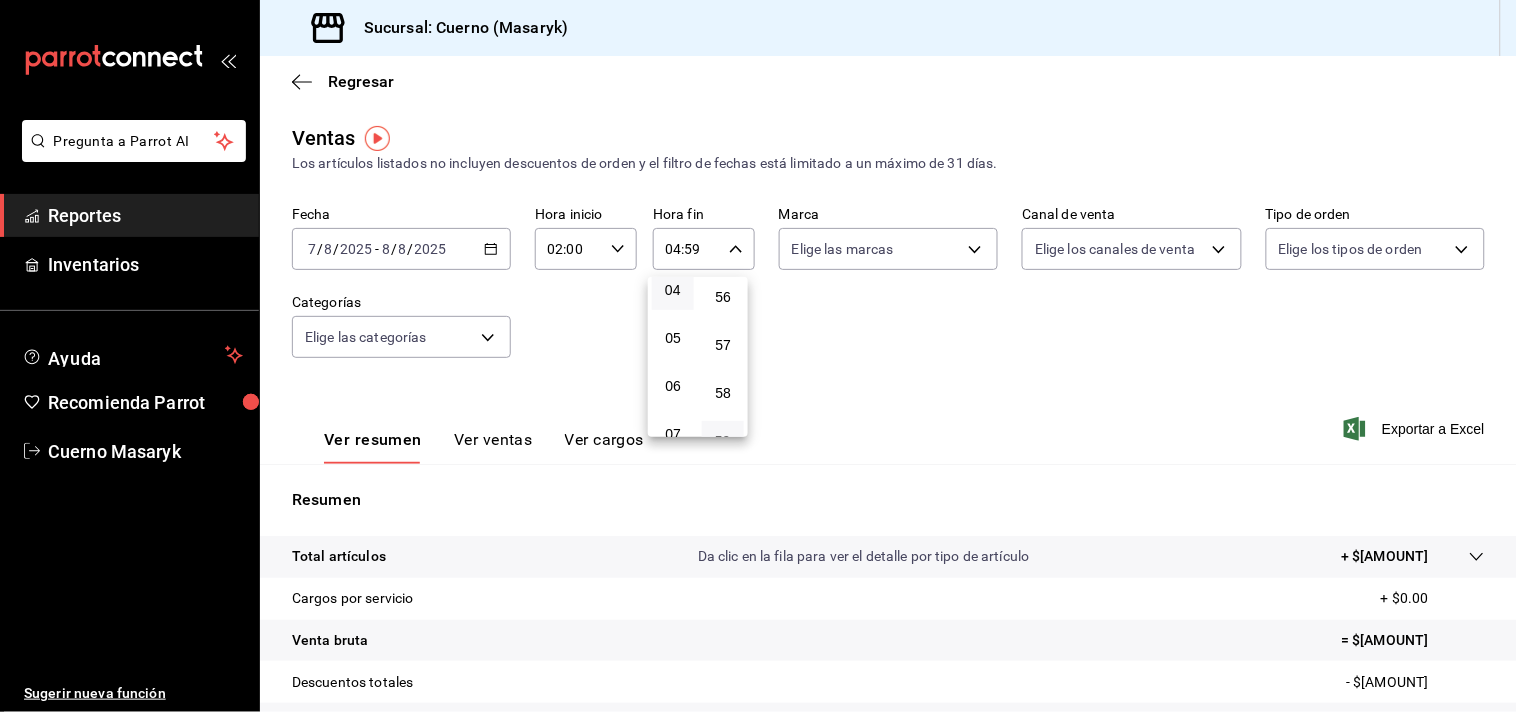 click at bounding box center [758, 356] 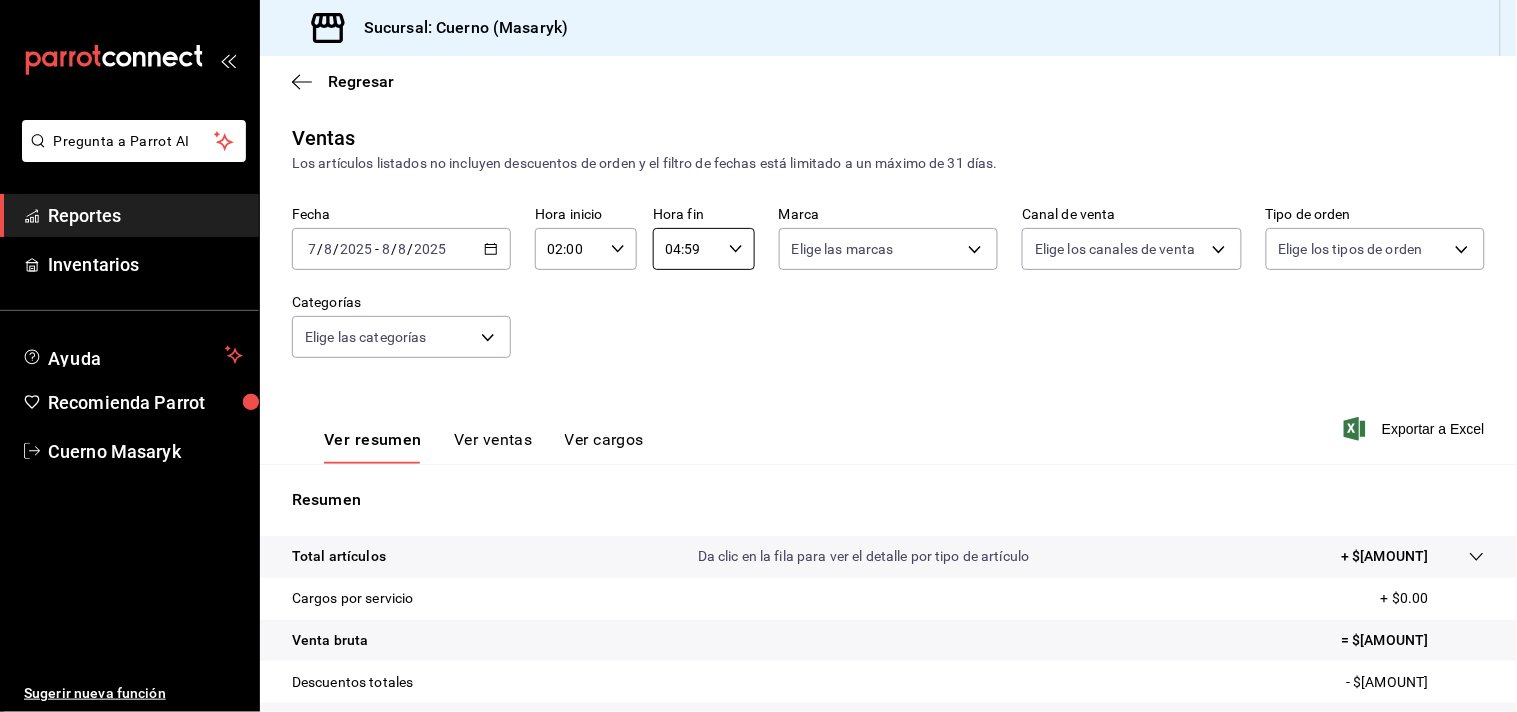 scroll, scrollTop: 246, scrollLeft: 0, axis: vertical 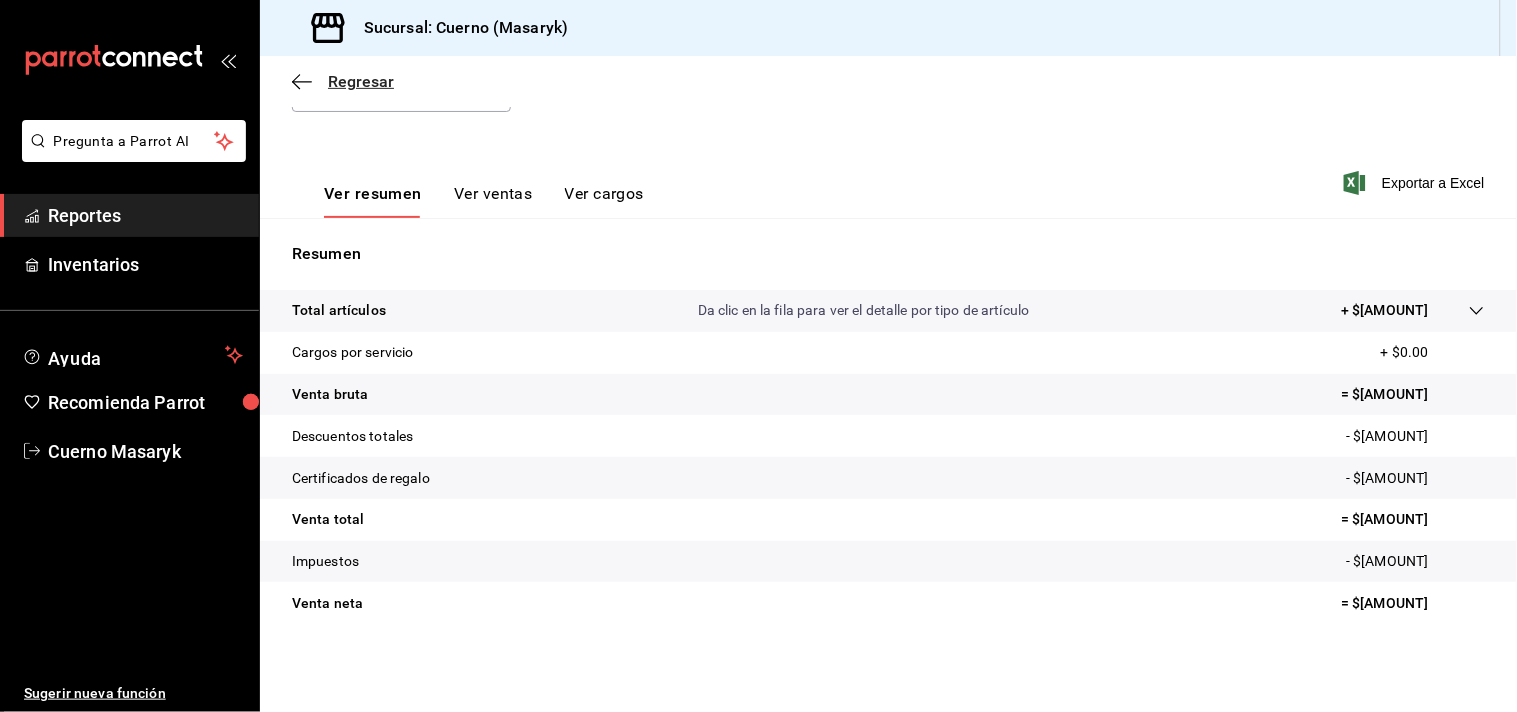 click 